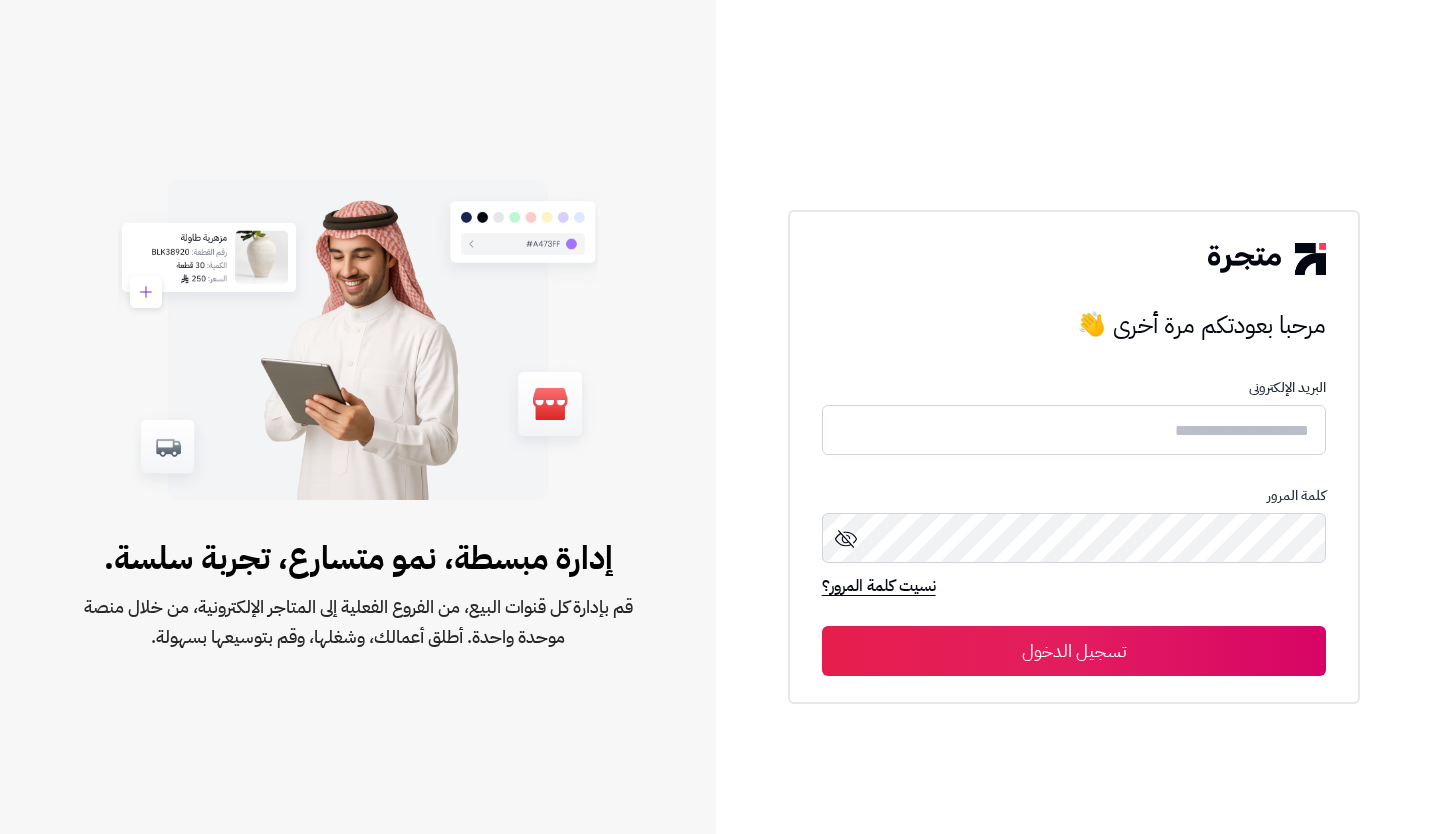 scroll, scrollTop: 0, scrollLeft: 0, axis: both 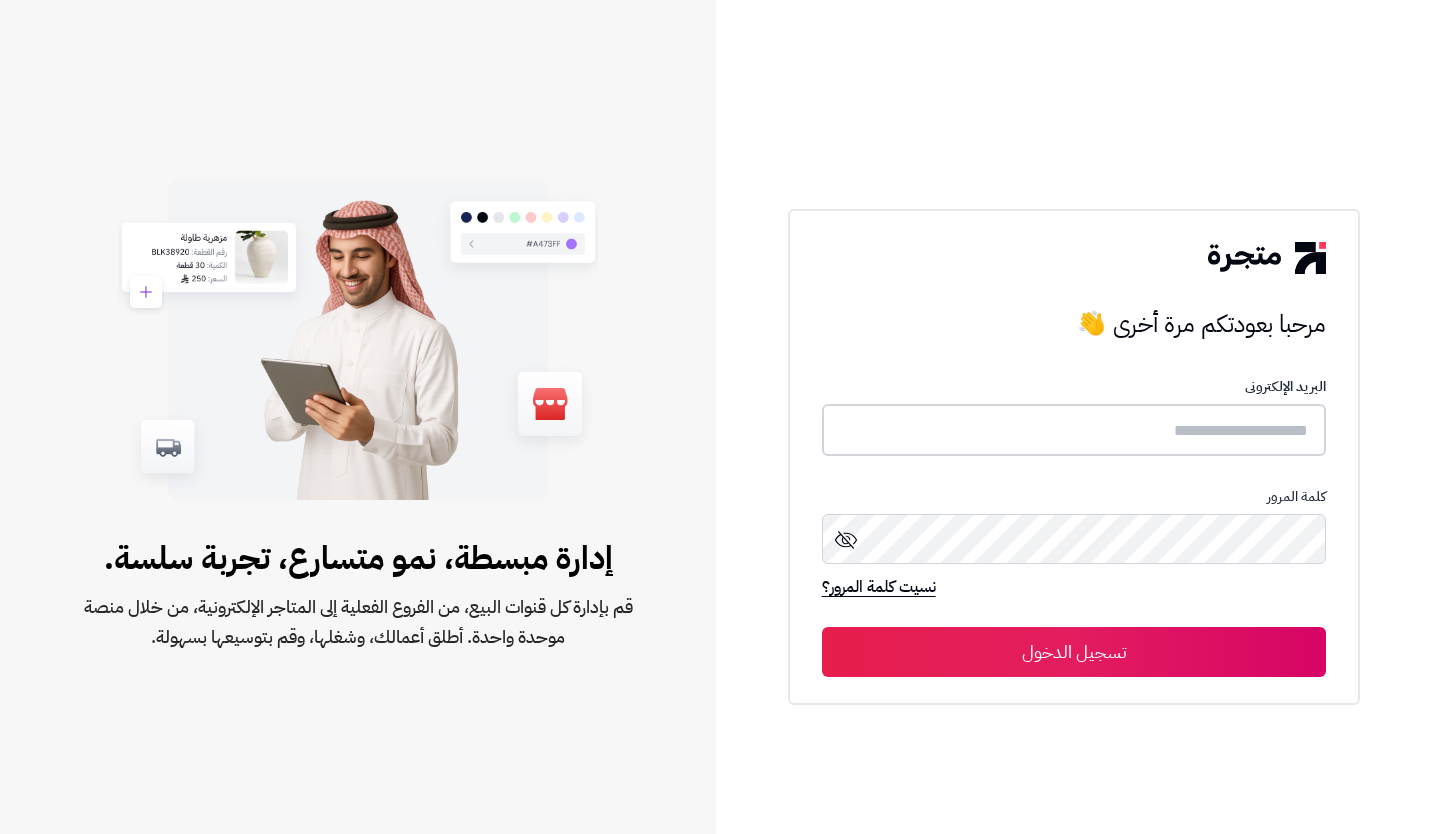 type on "*****" 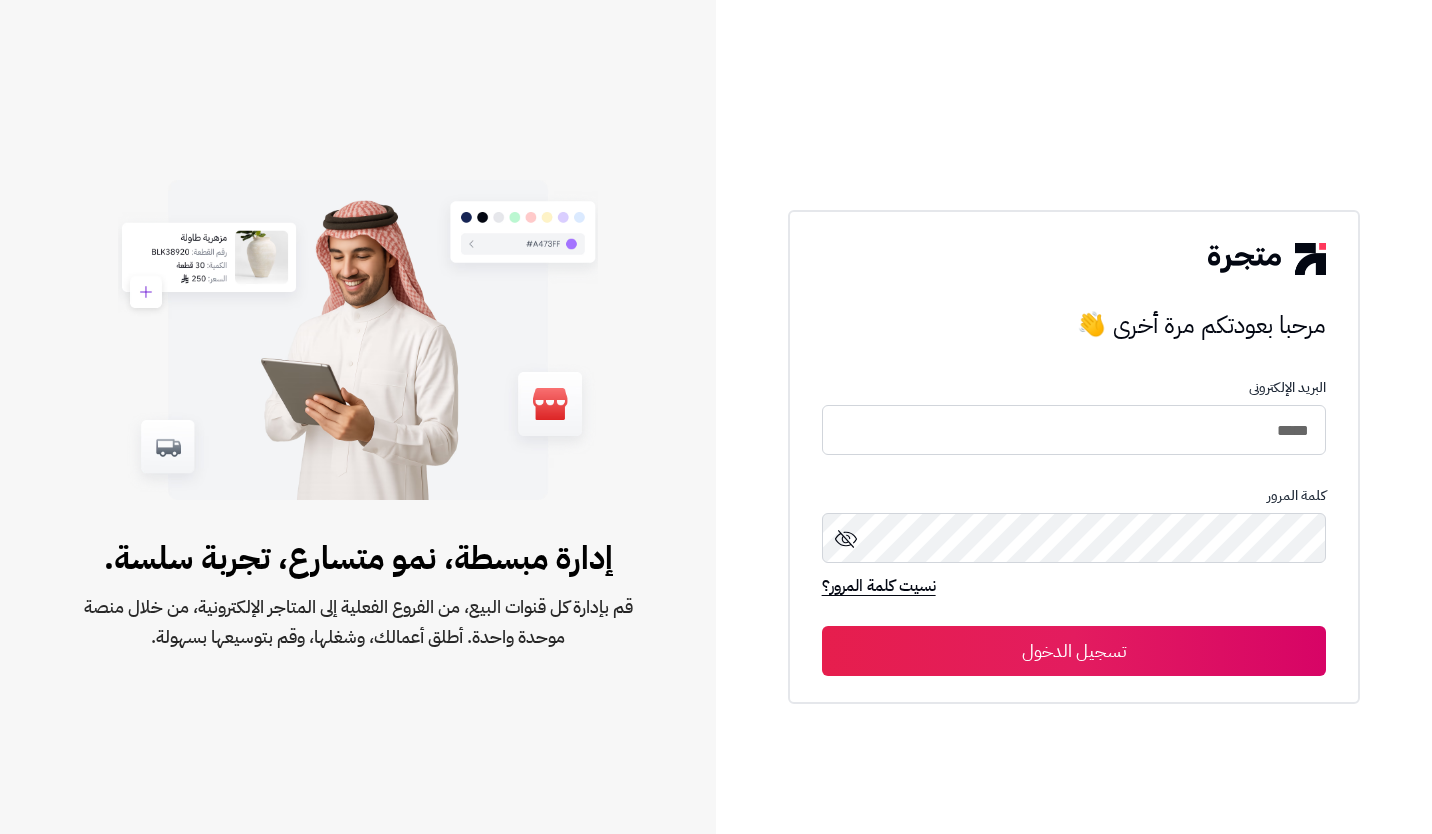 click on "تسجيل الدخول" at bounding box center (1074, 651) 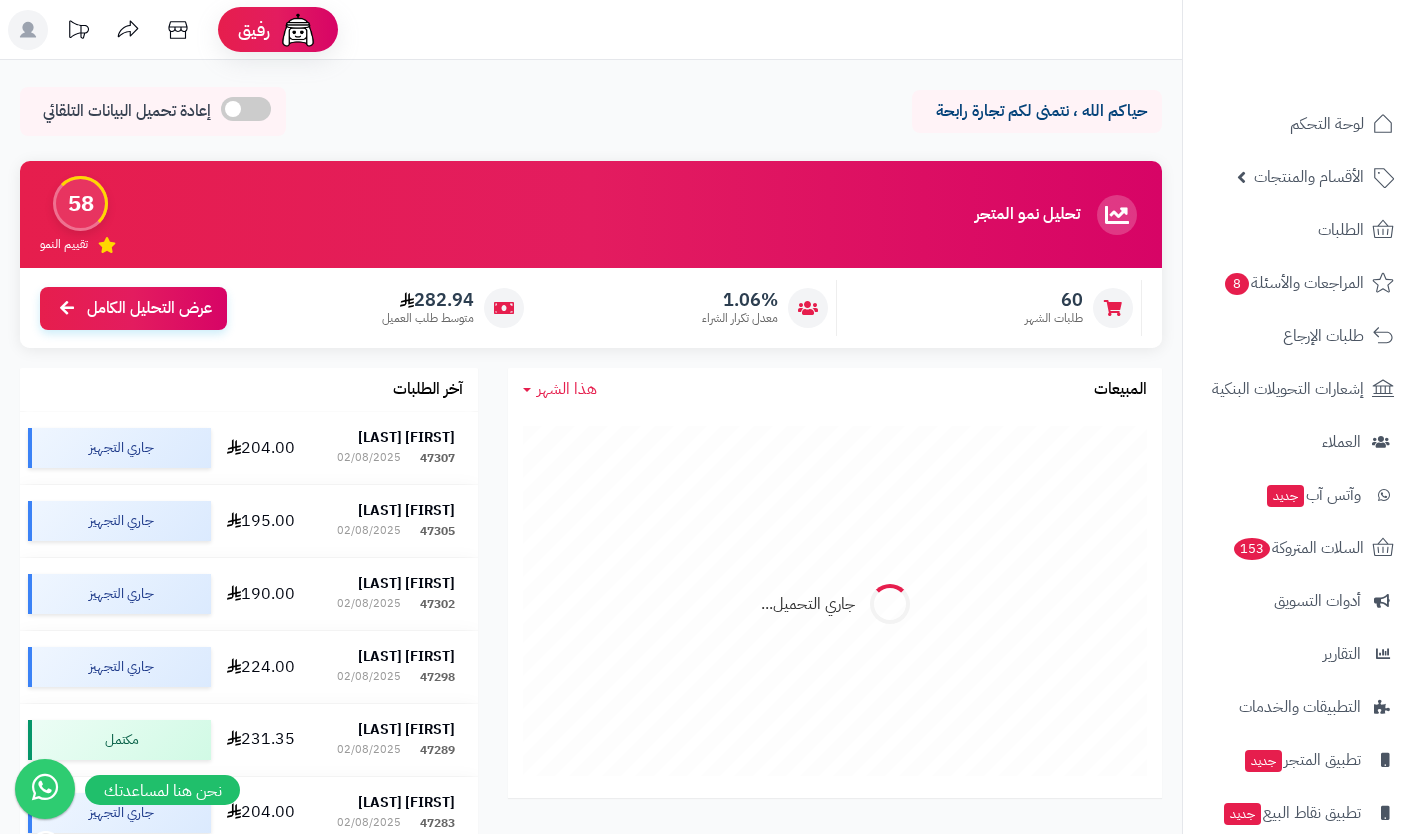 scroll, scrollTop: 0, scrollLeft: 0, axis: both 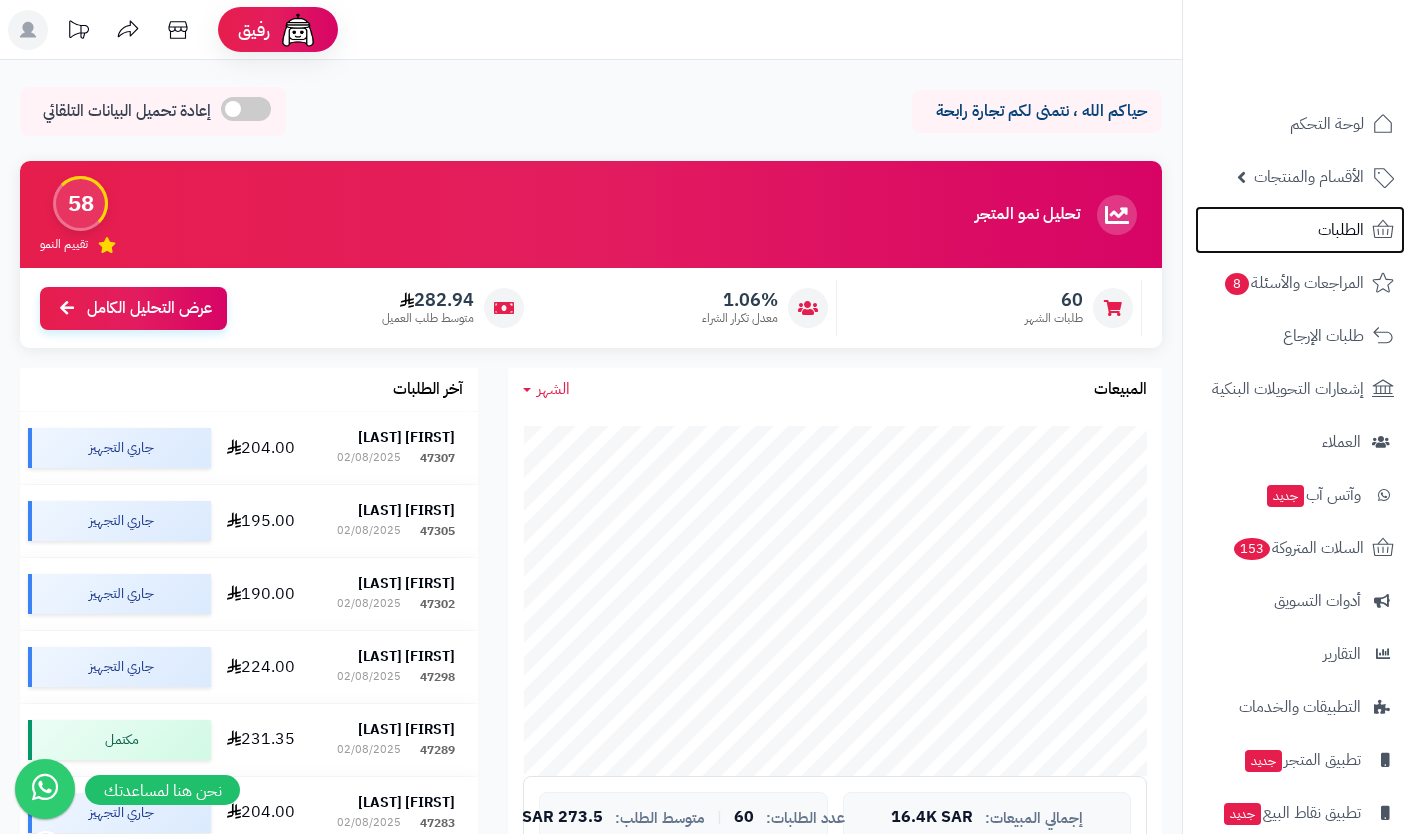 click on "الطلبات" at bounding box center (1341, 230) 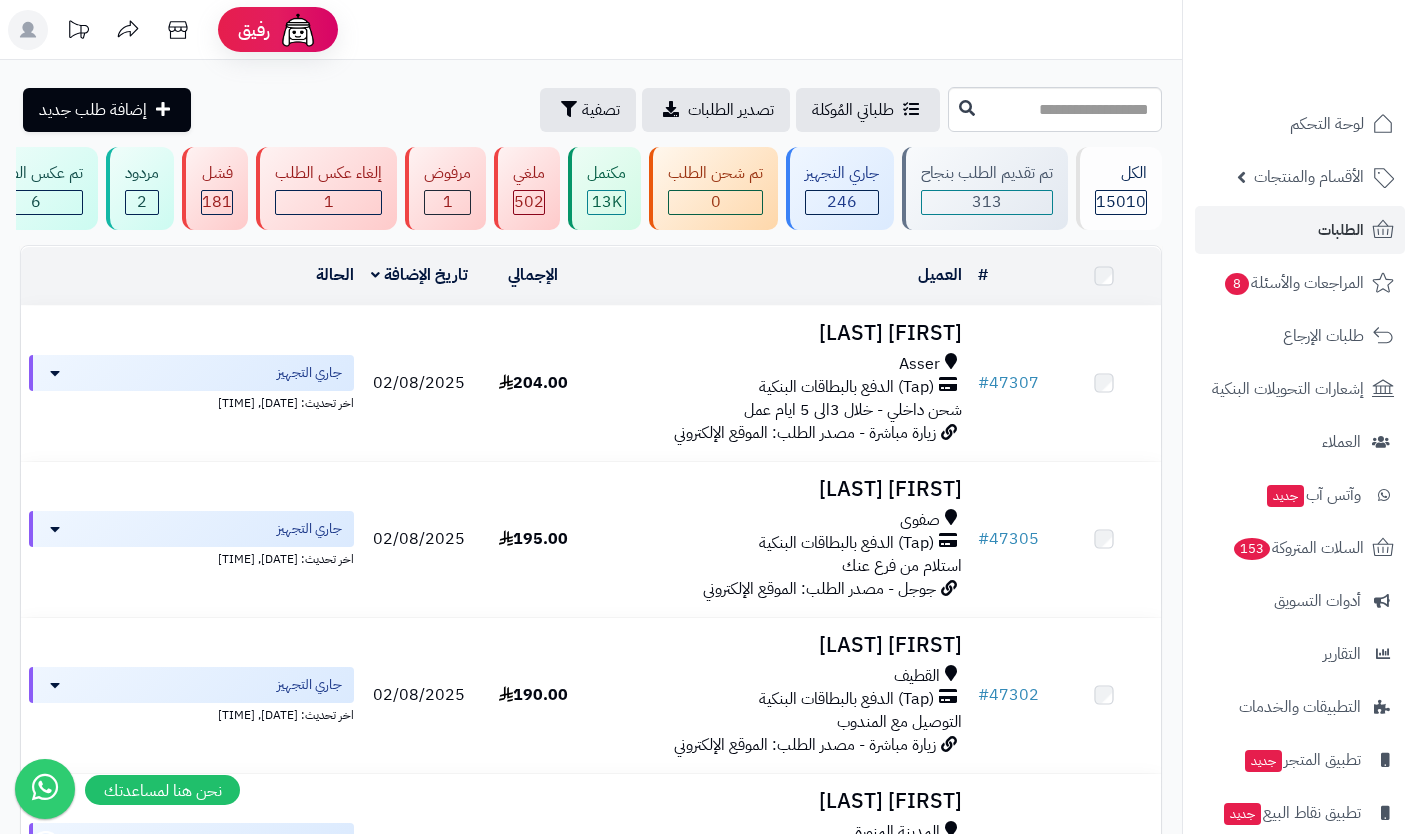 scroll, scrollTop: 0, scrollLeft: 0, axis: both 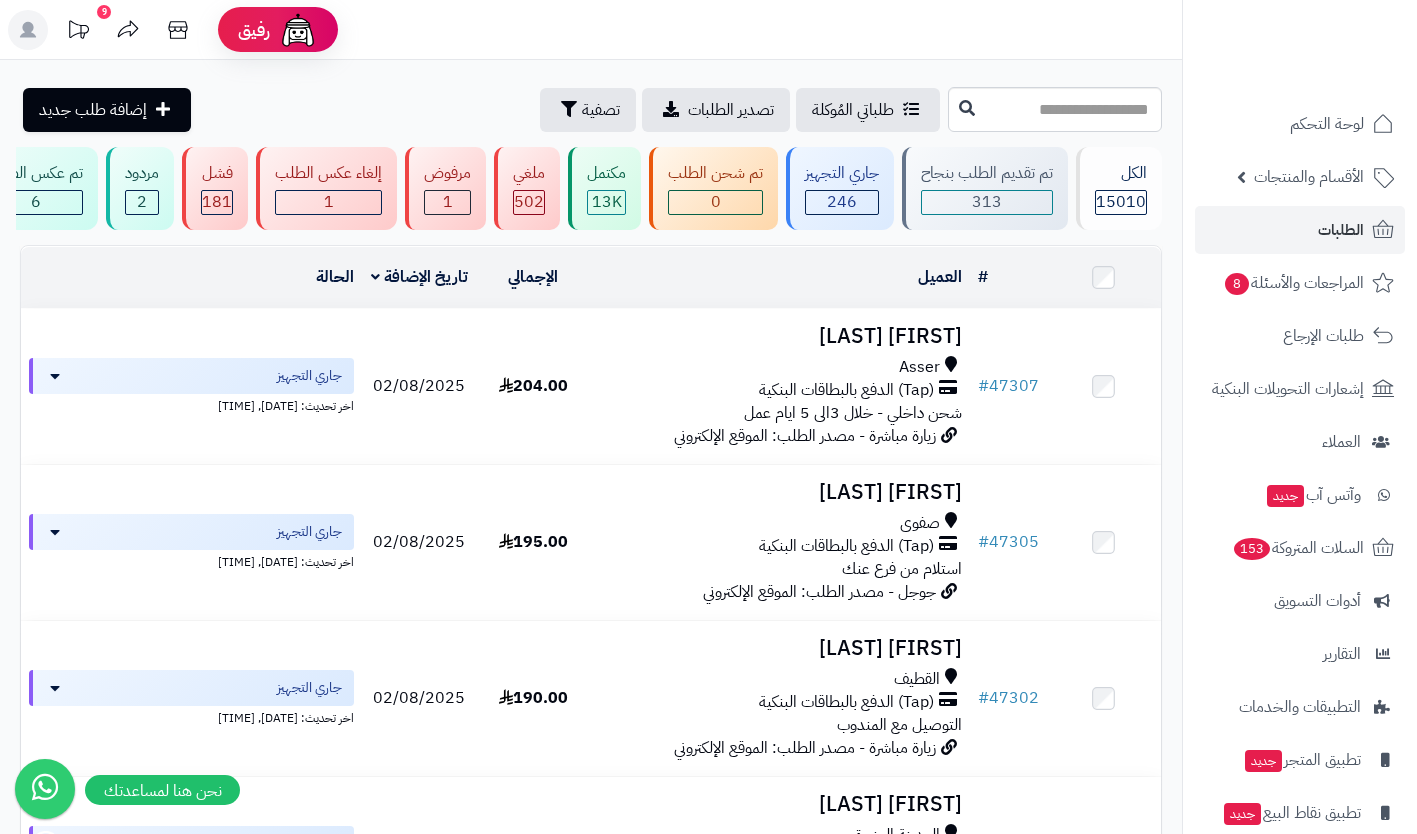click on "الأقسام والمنتجات" at bounding box center [1309, 177] 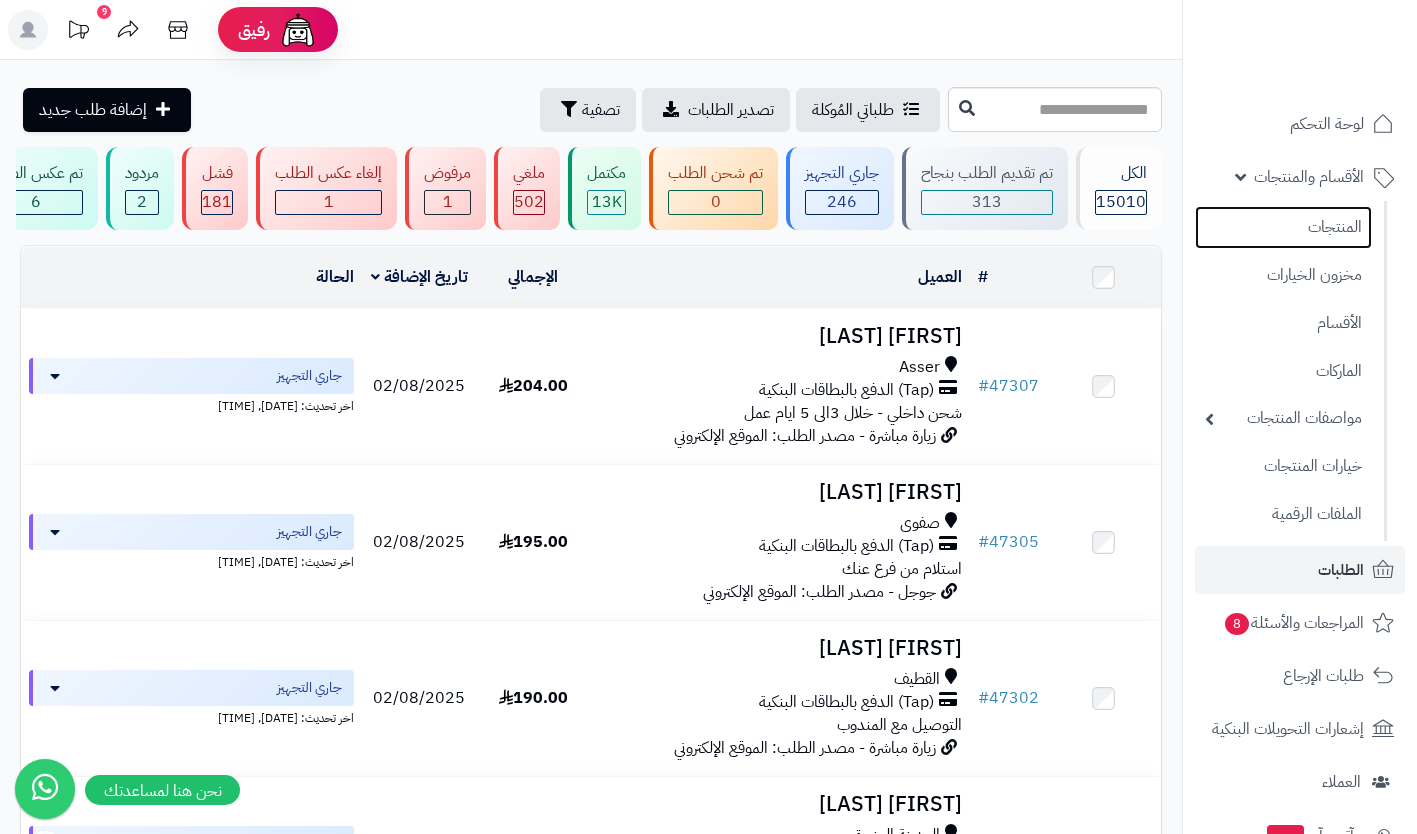 click on "المنتجات" at bounding box center [1283, 227] 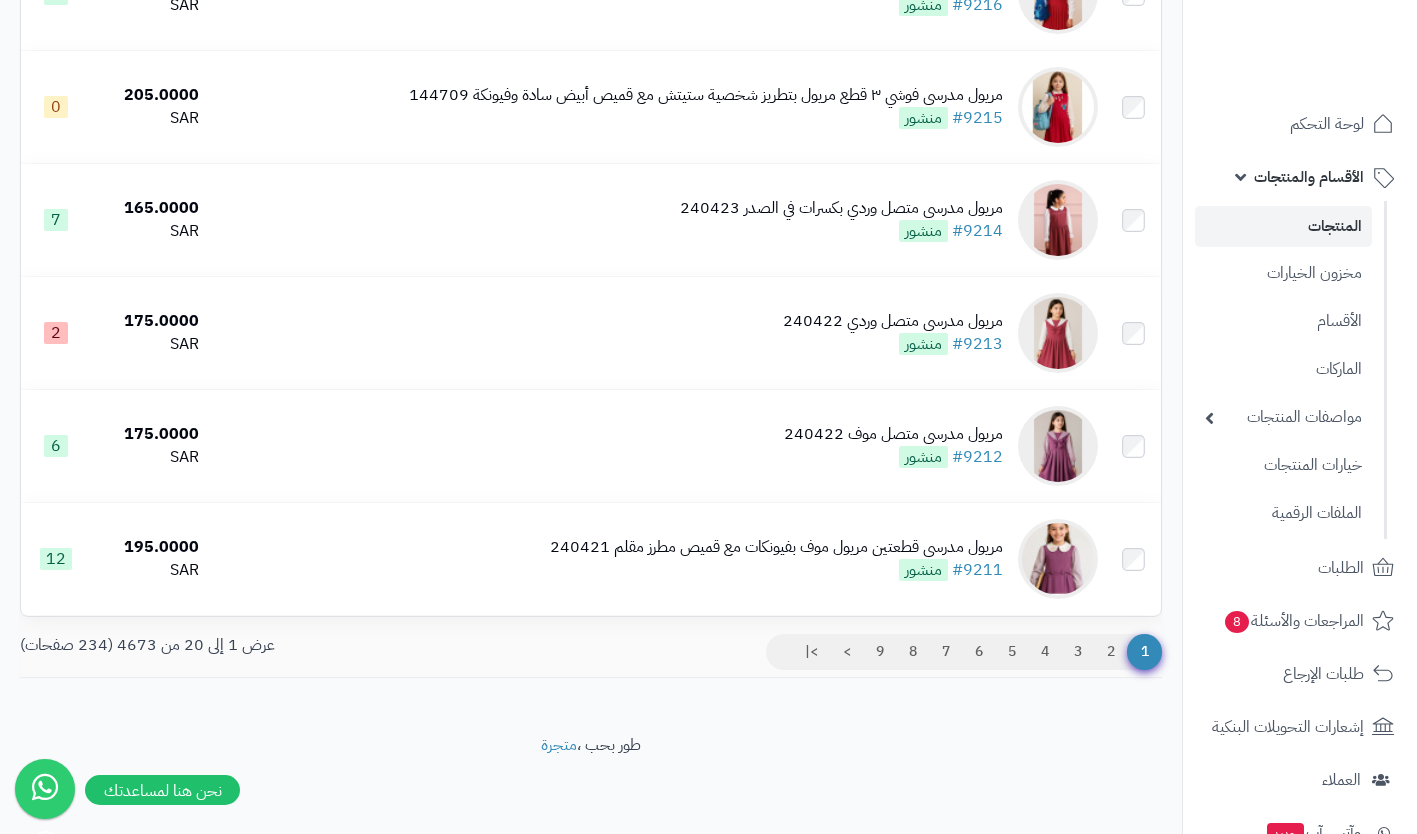 scroll, scrollTop: 1928, scrollLeft: 0, axis: vertical 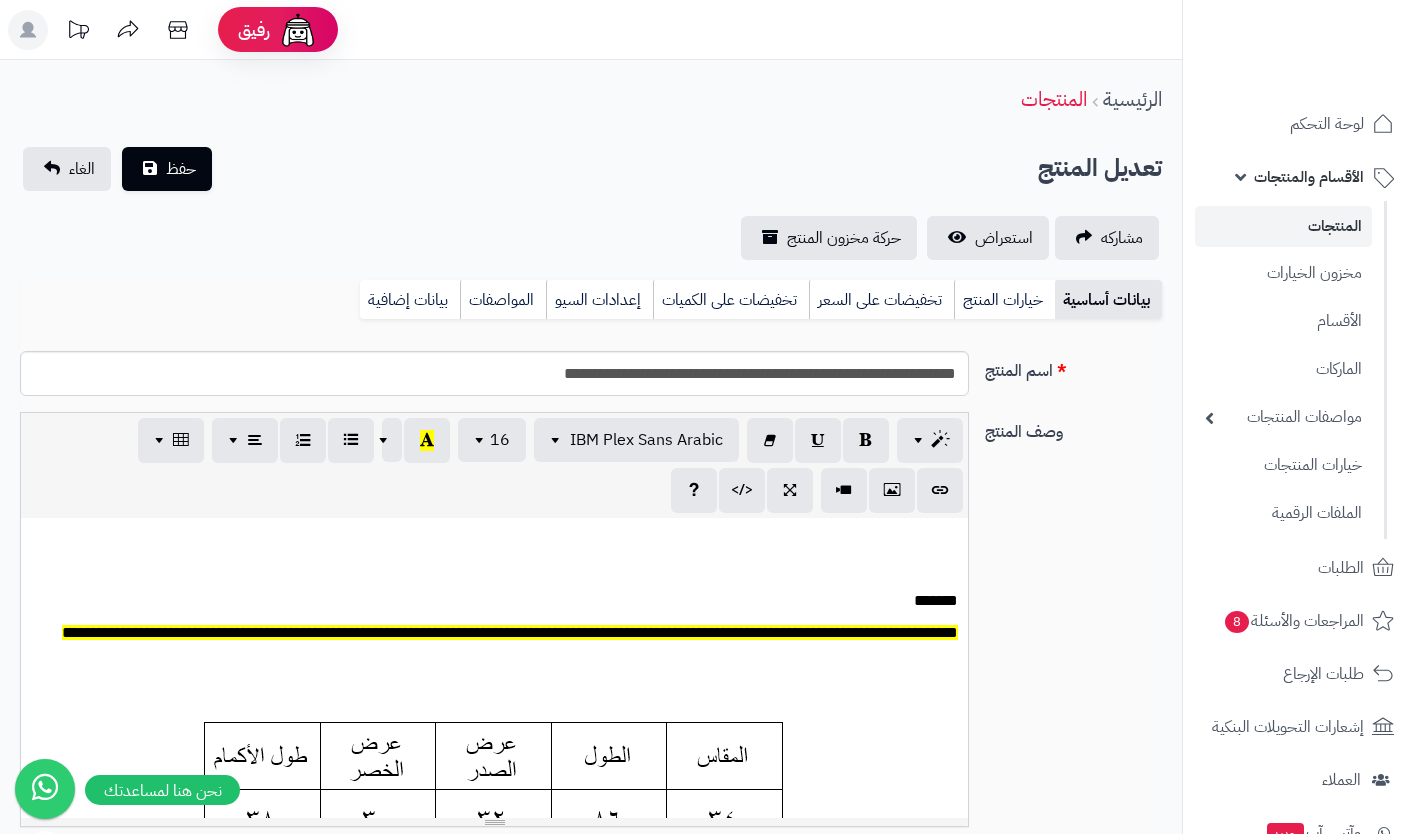 click on "خيارات المنتج" at bounding box center [1004, 300] 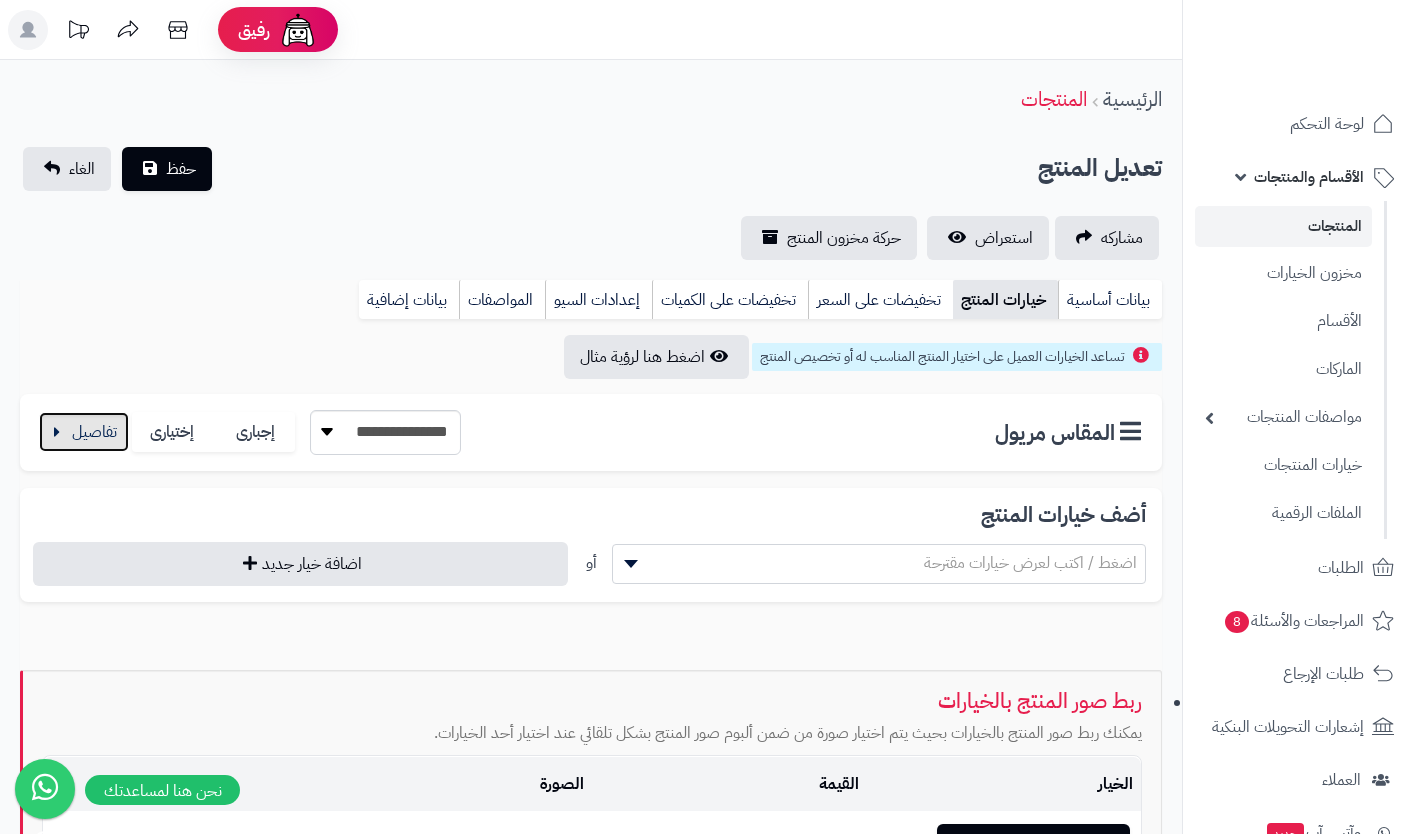 click at bounding box center [84, 432] 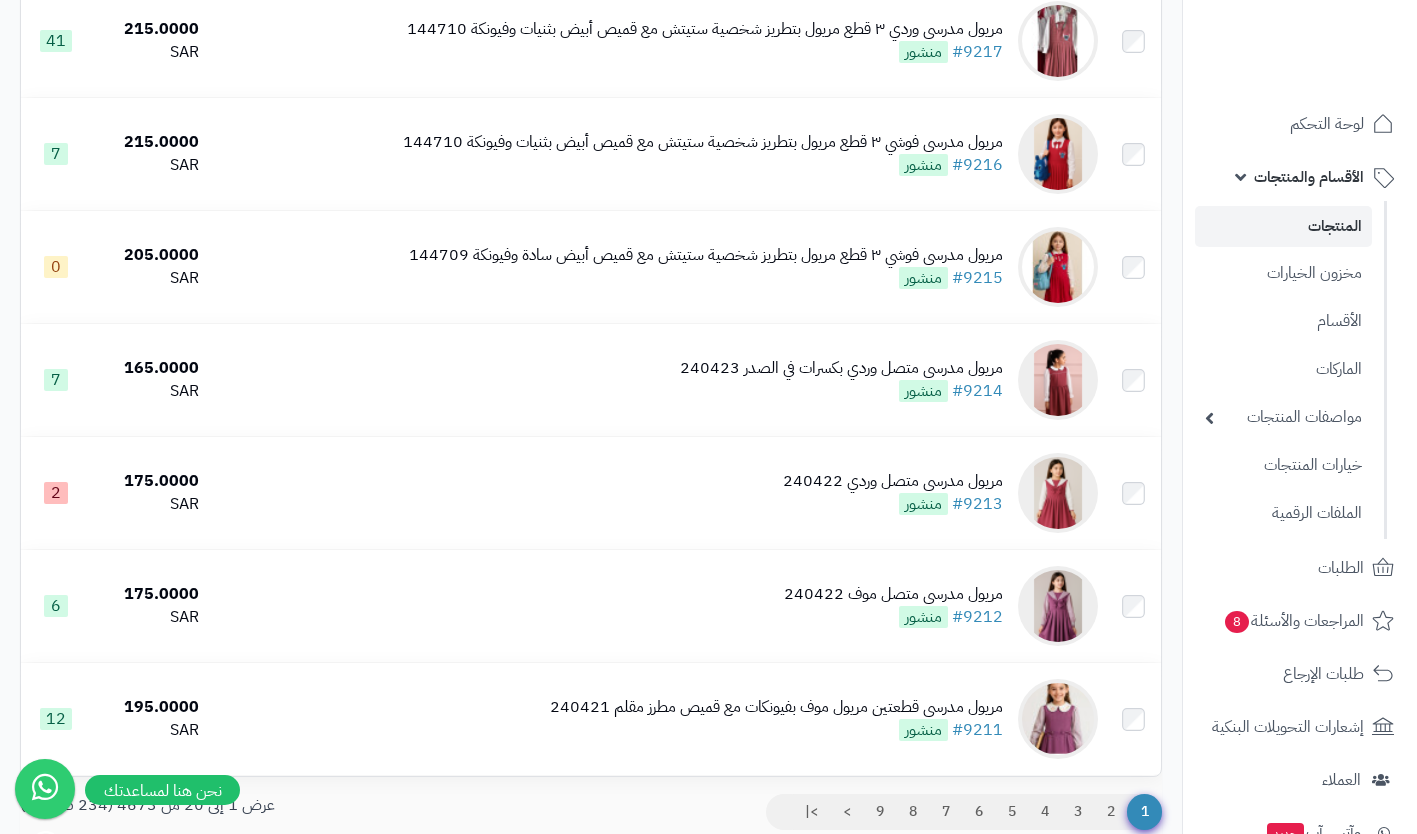 scroll, scrollTop: 1930, scrollLeft: 0, axis: vertical 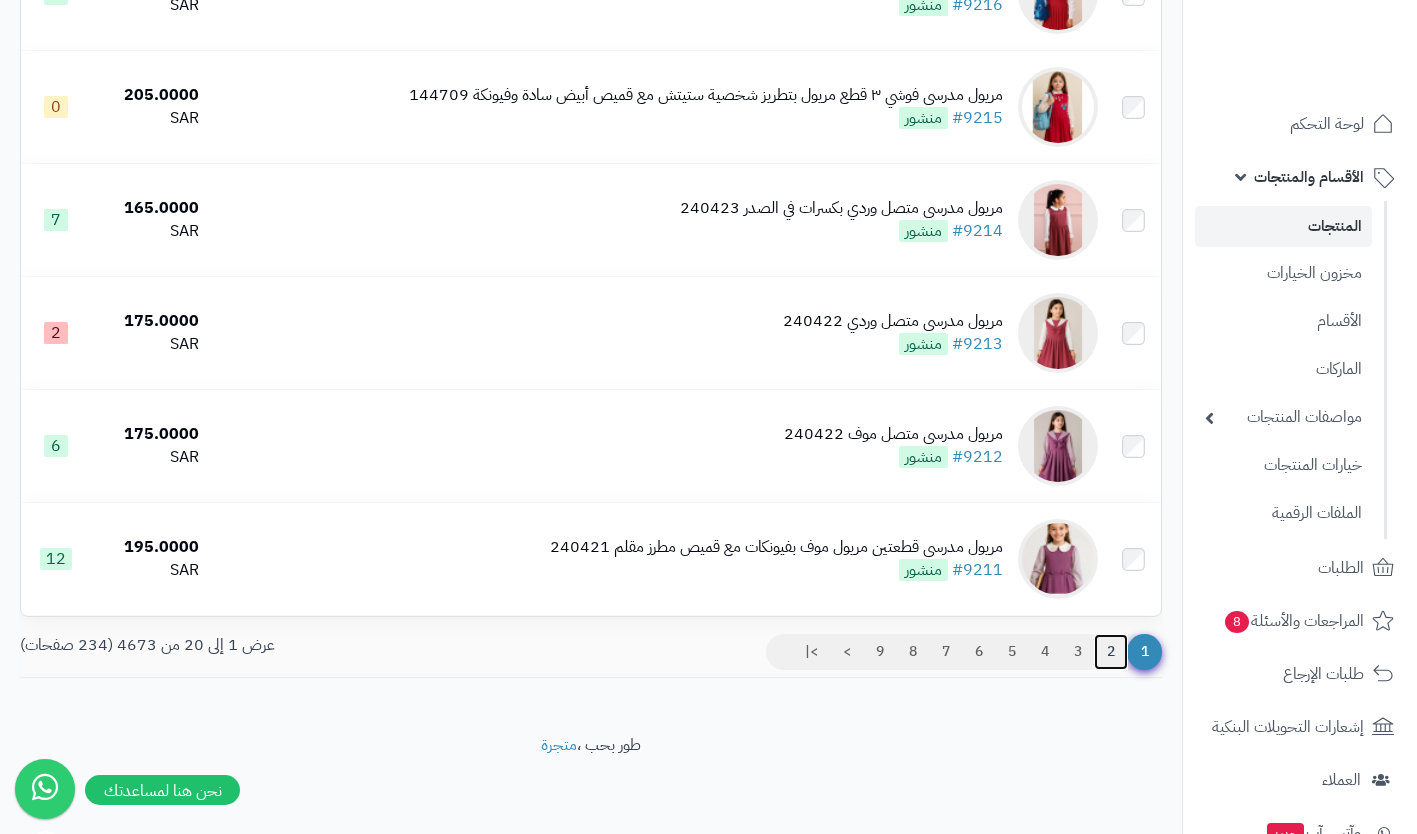 click on "2" at bounding box center [1111, 652] 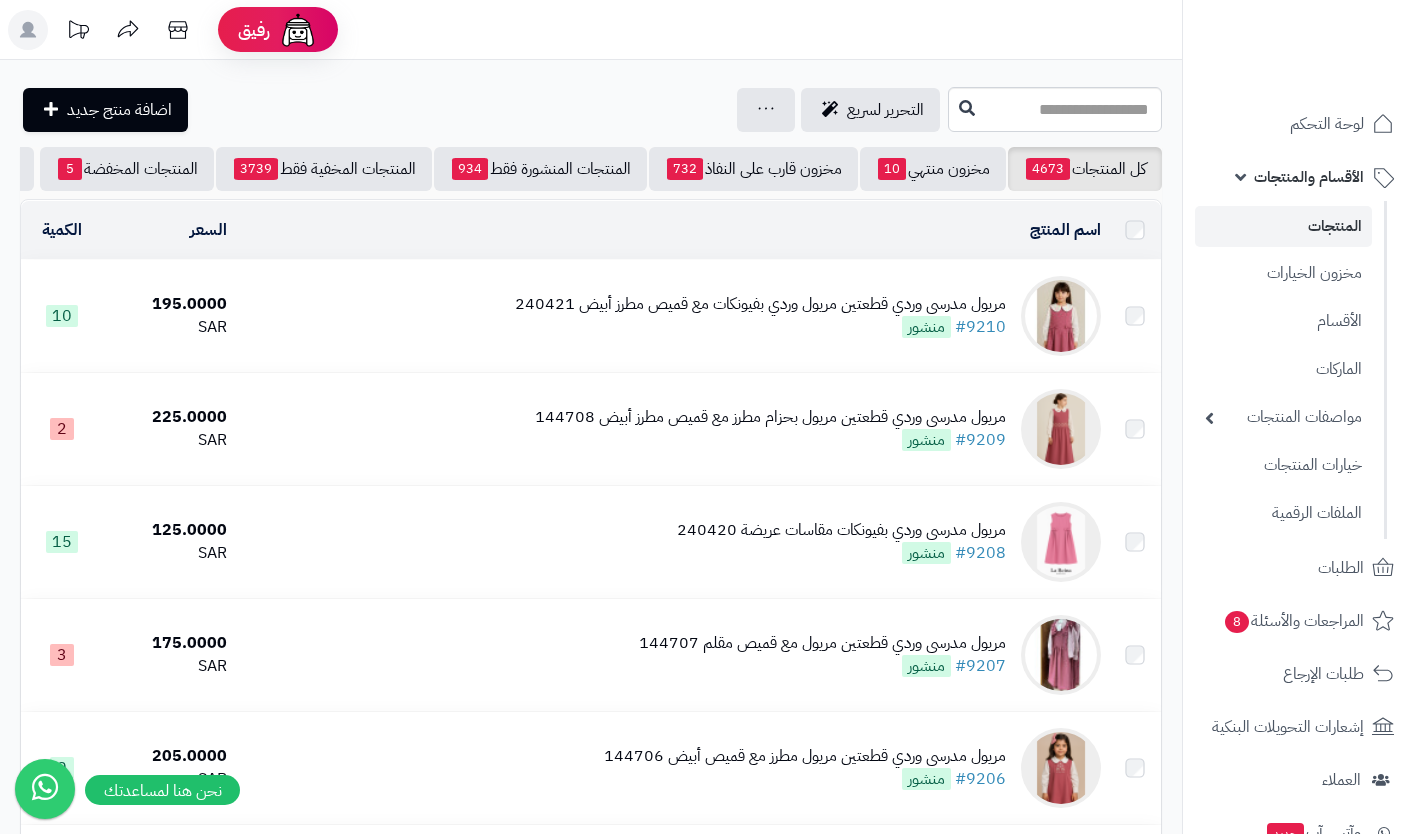 scroll, scrollTop: 0, scrollLeft: 0, axis: both 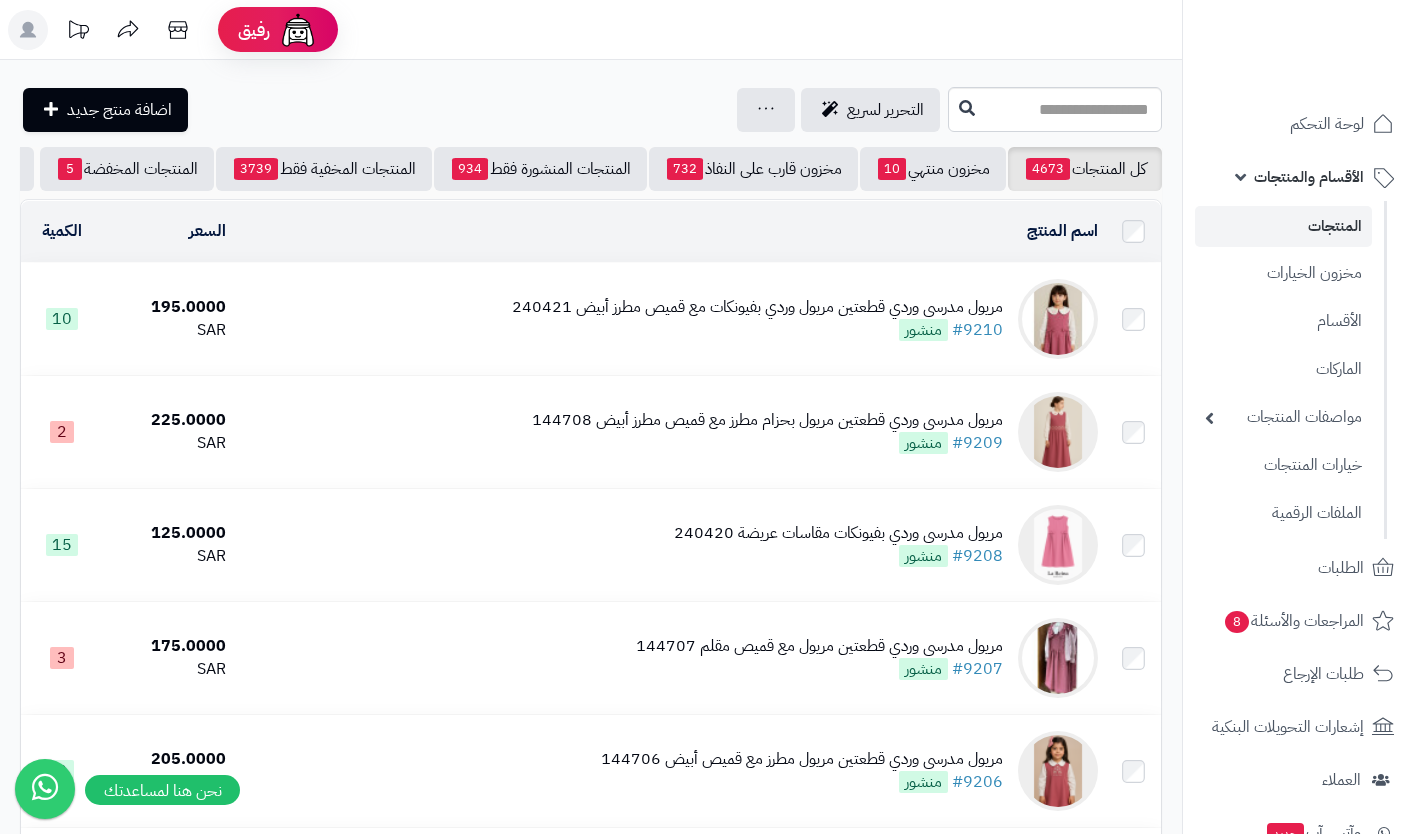 click on "مريول مدرسي وردي قطعتين مريول وردي بفيونكات مع قميص مطرز  أبيض  [DATE]
#9210
منشور" at bounding box center [757, 319] 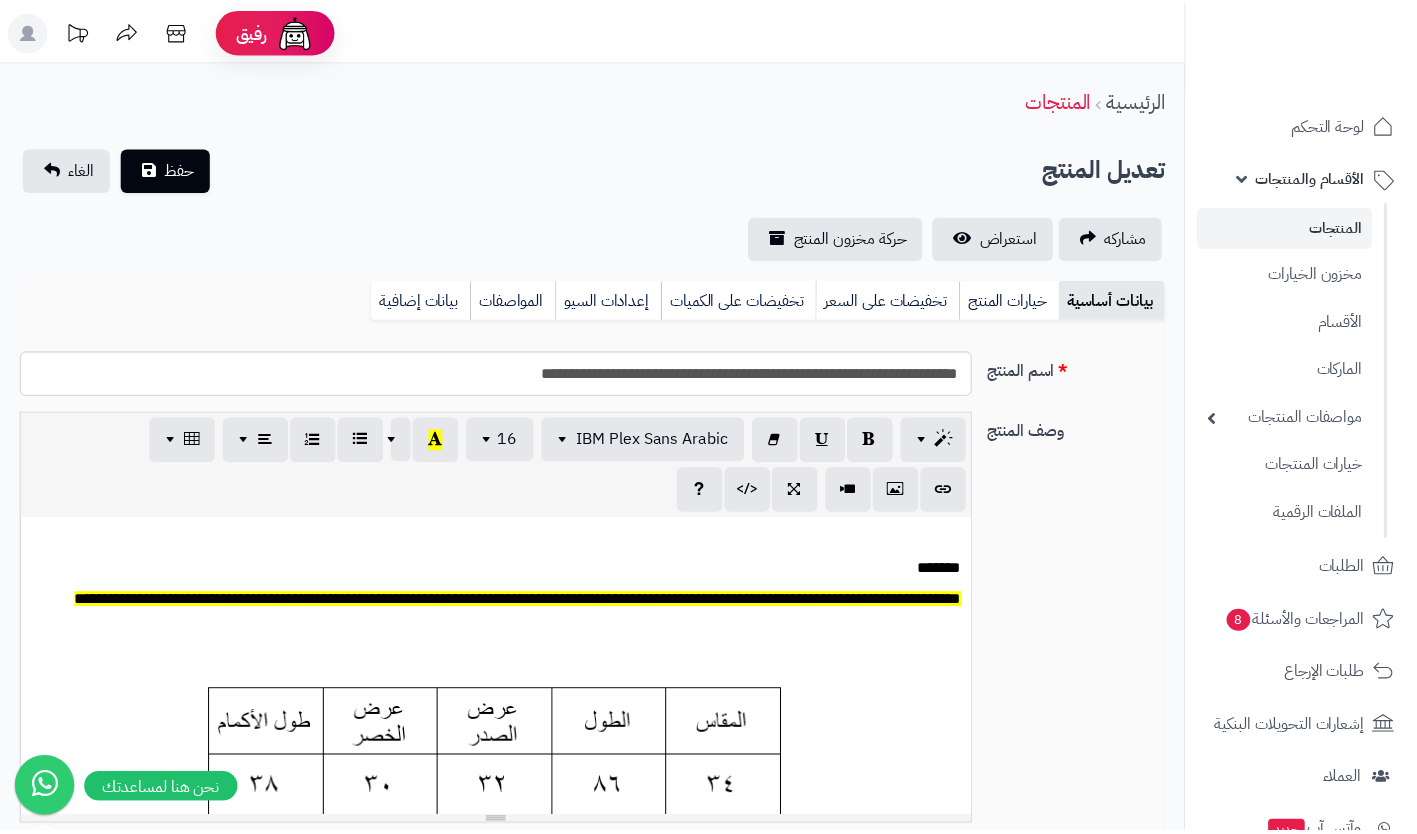 scroll, scrollTop: 0, scrollLeft: 0, axis: both 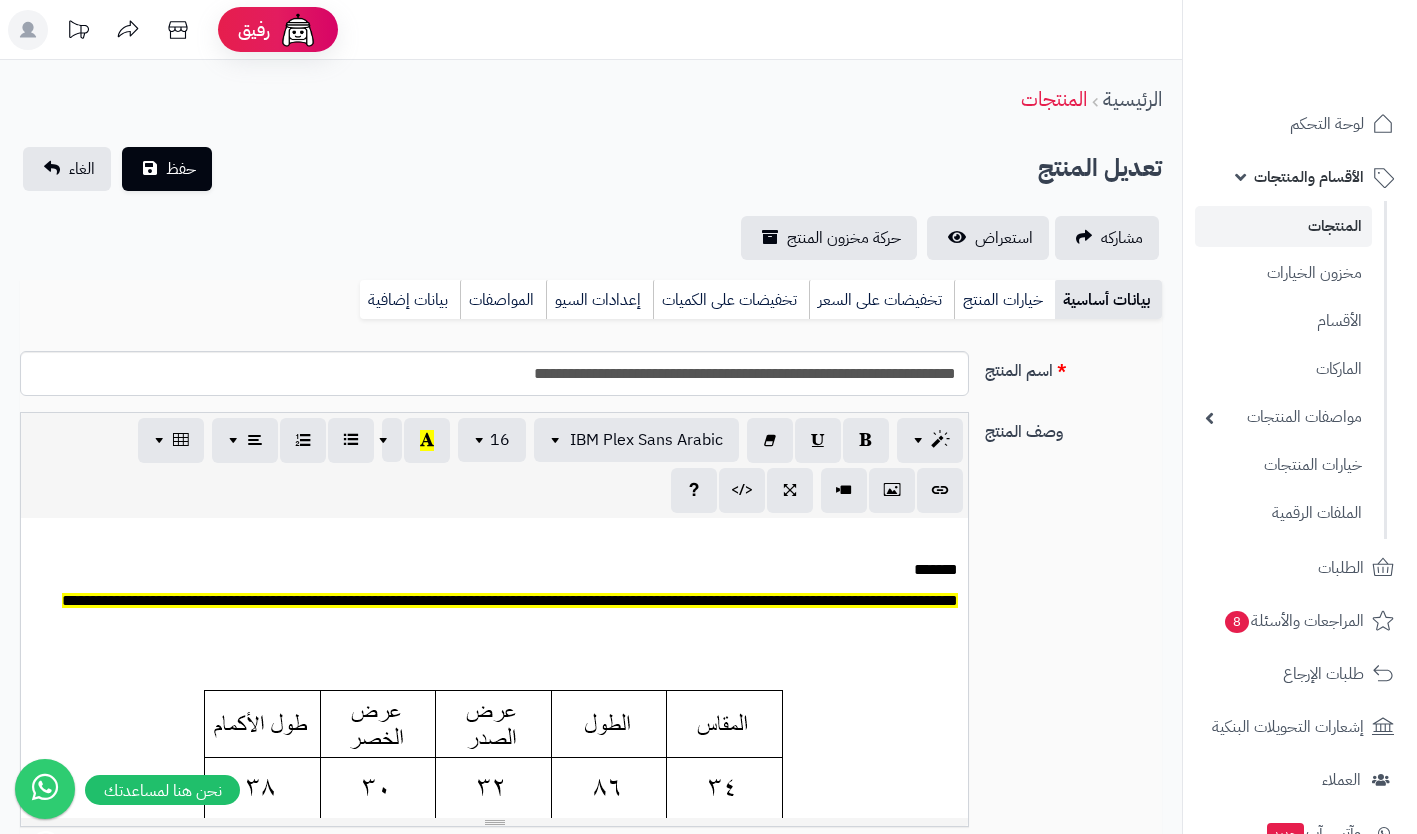 click on "خيارات المنتج" at bounding box center [1004, 300] 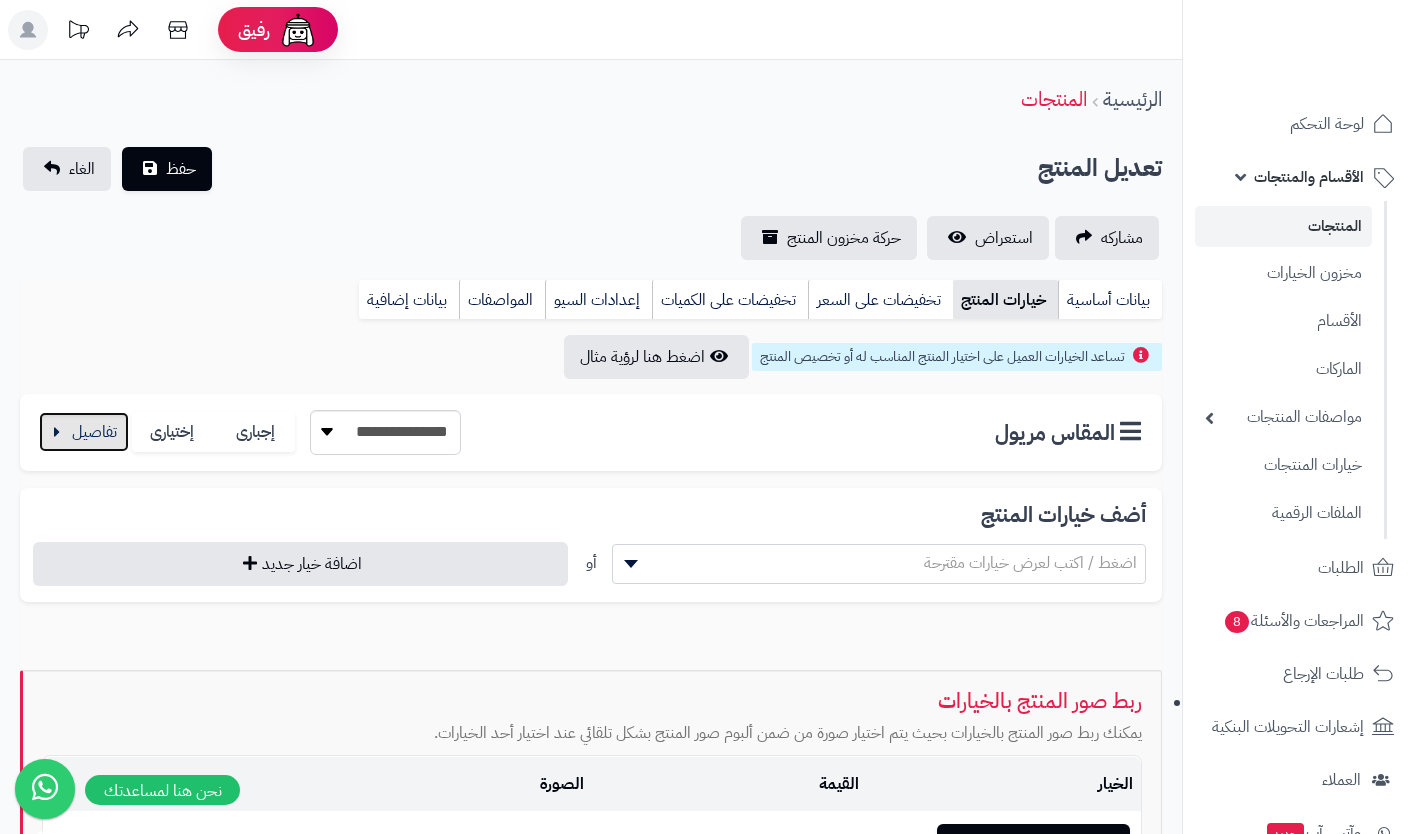 click at bounding box center [84, 432] 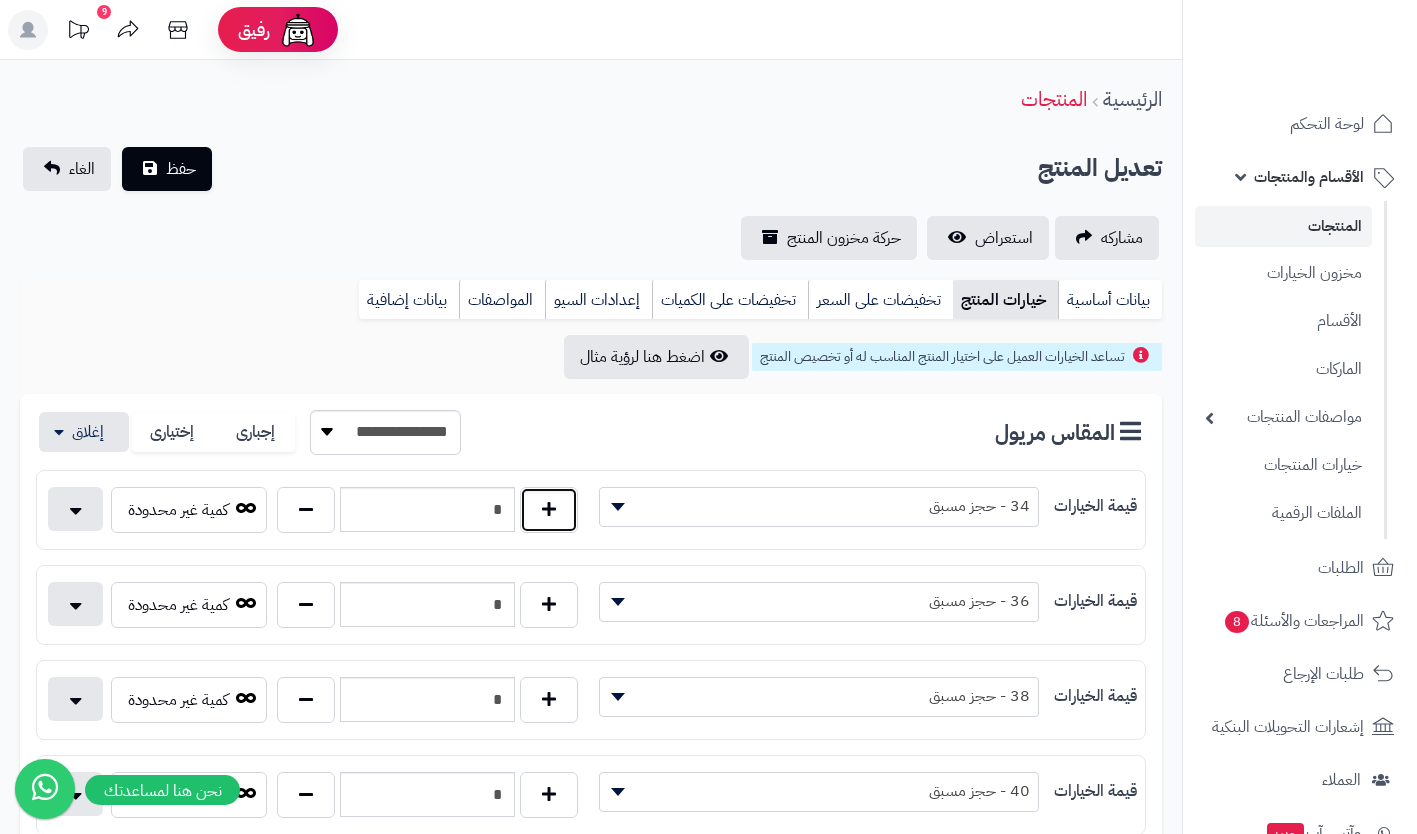 click at bounding box center [549, 510] 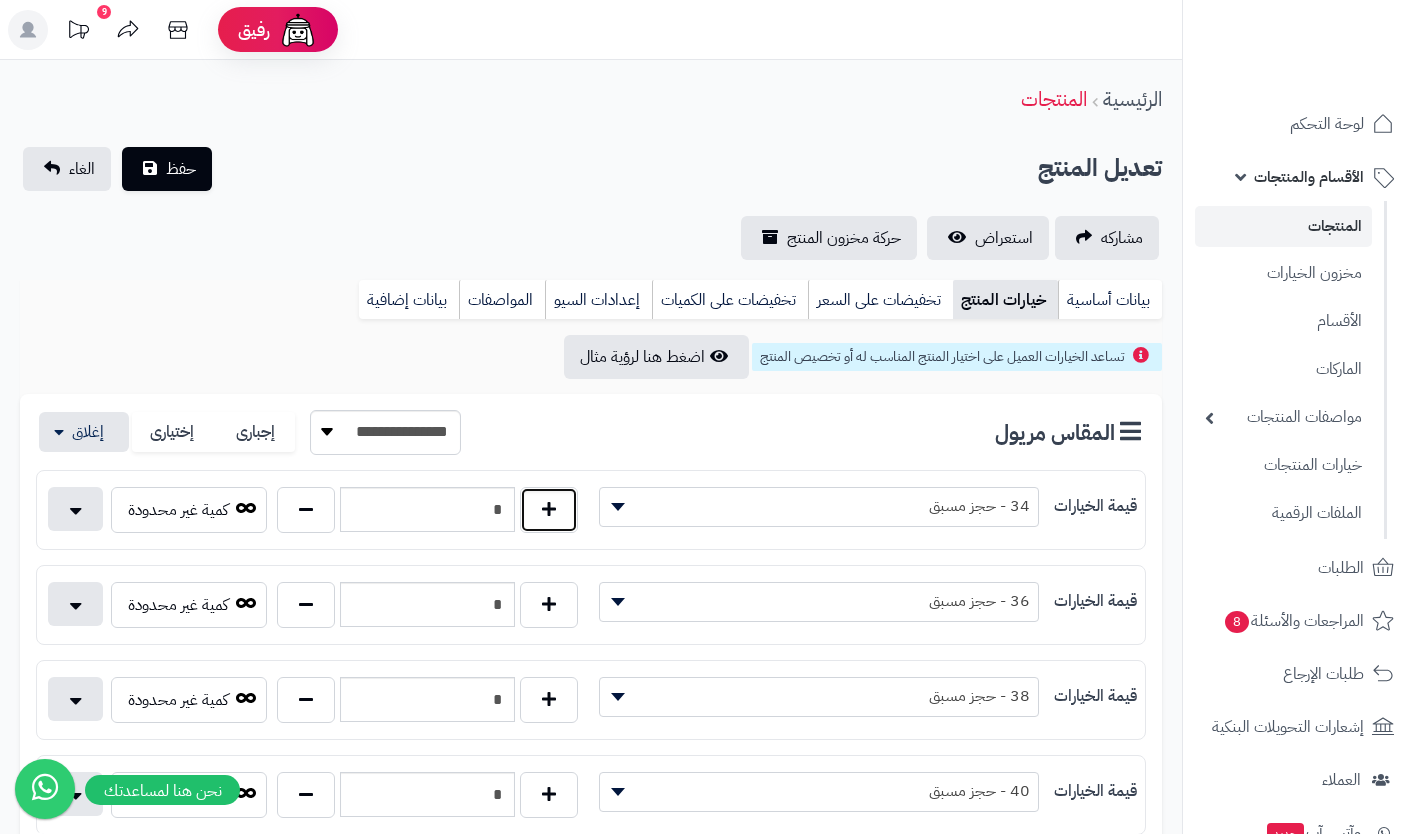 click at bounding box center (549, 510) 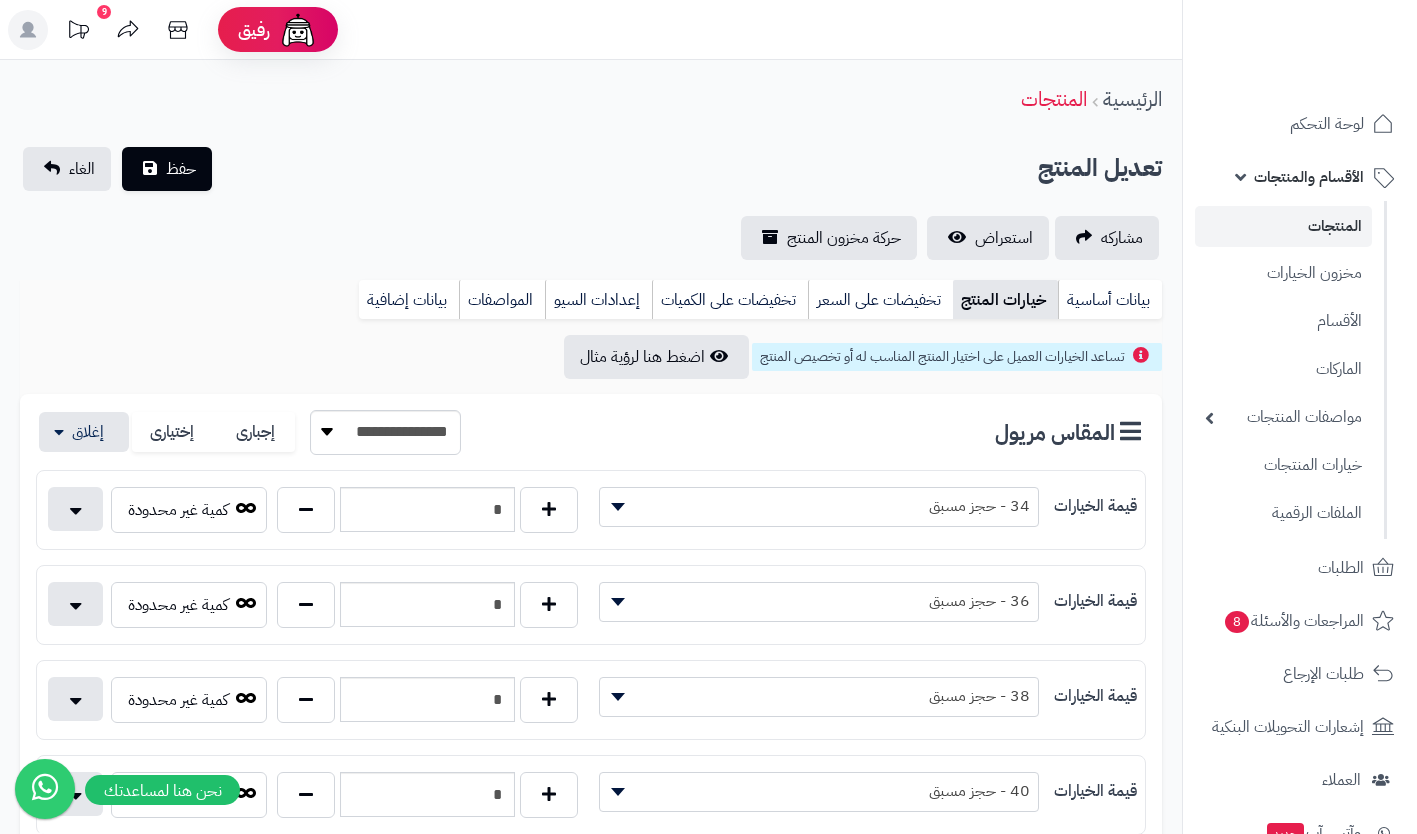 type on "*" 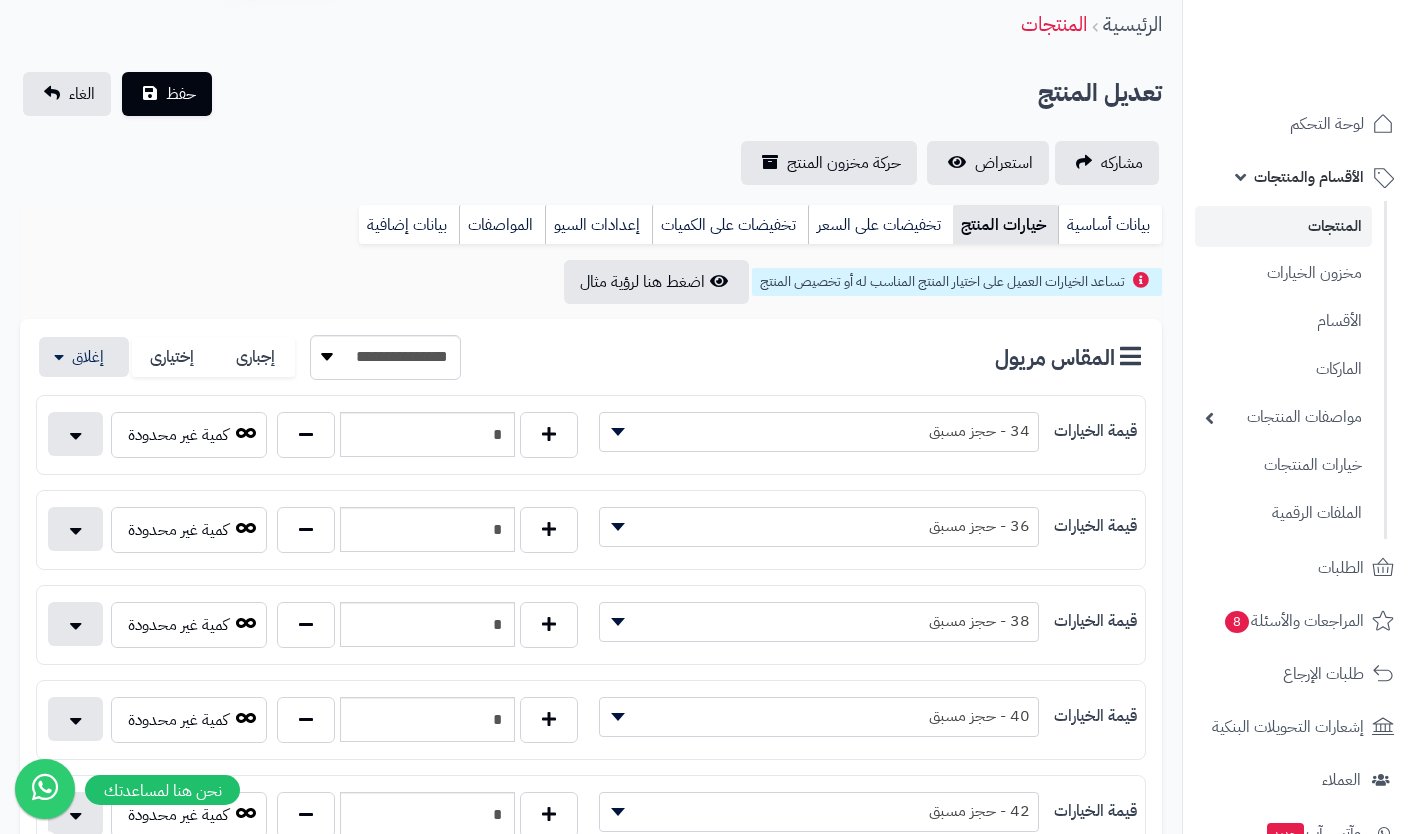 scroll, scrollTop: 0, scrollLeft: 0, axis: both 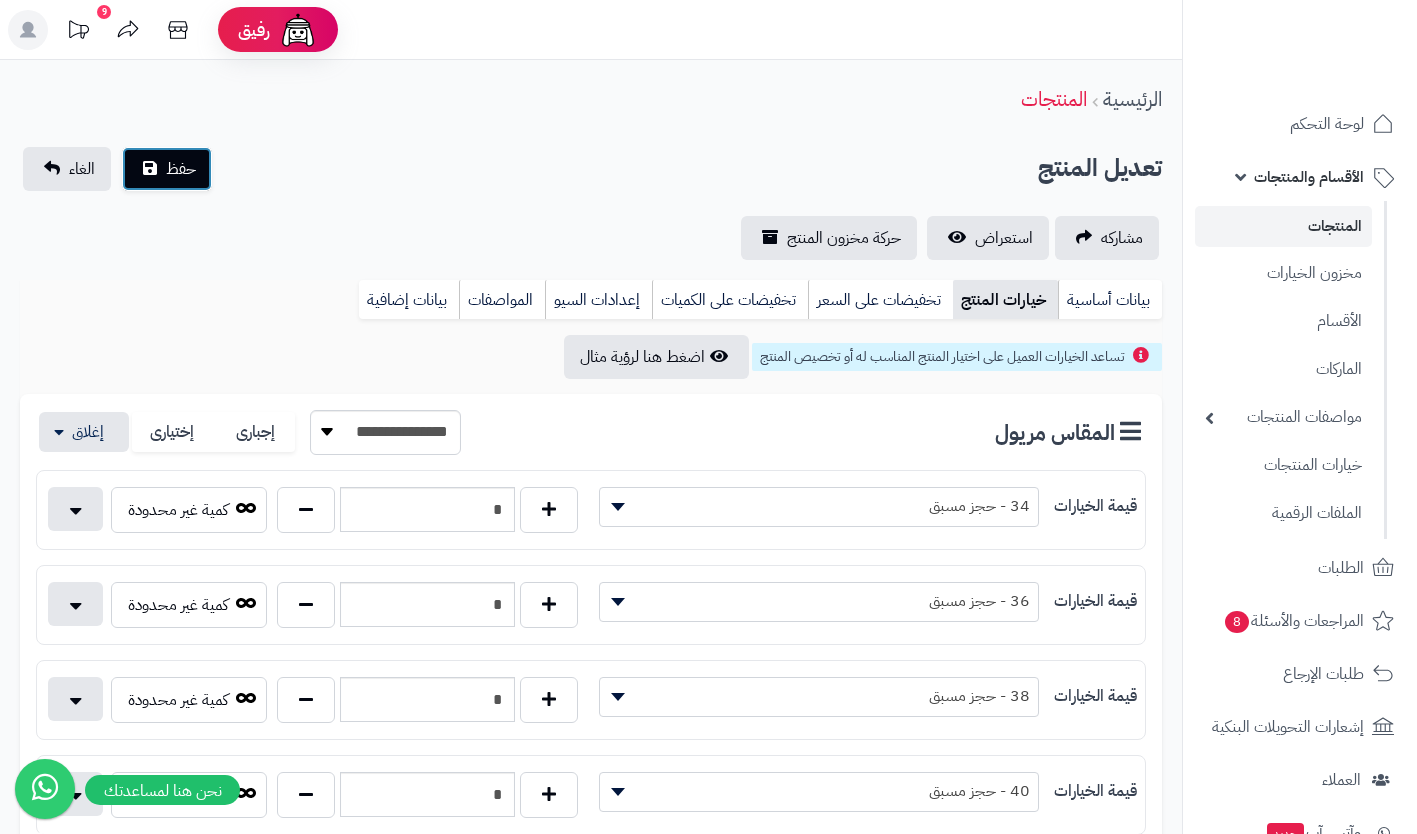 click on "حفظ" at bounding box center (167, 169) 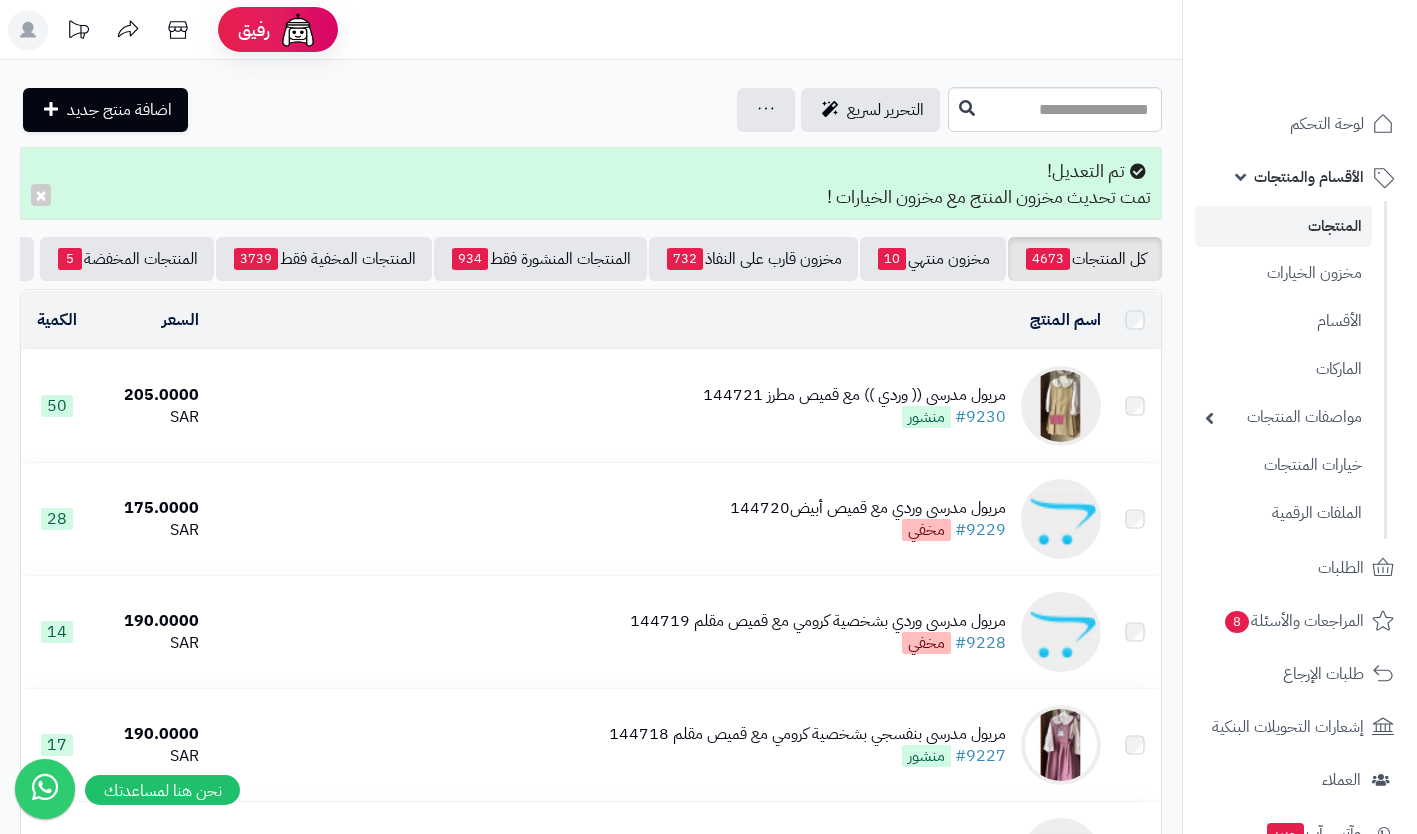scroll, scrollTop: 0, scrollLeft: 0, axis: both 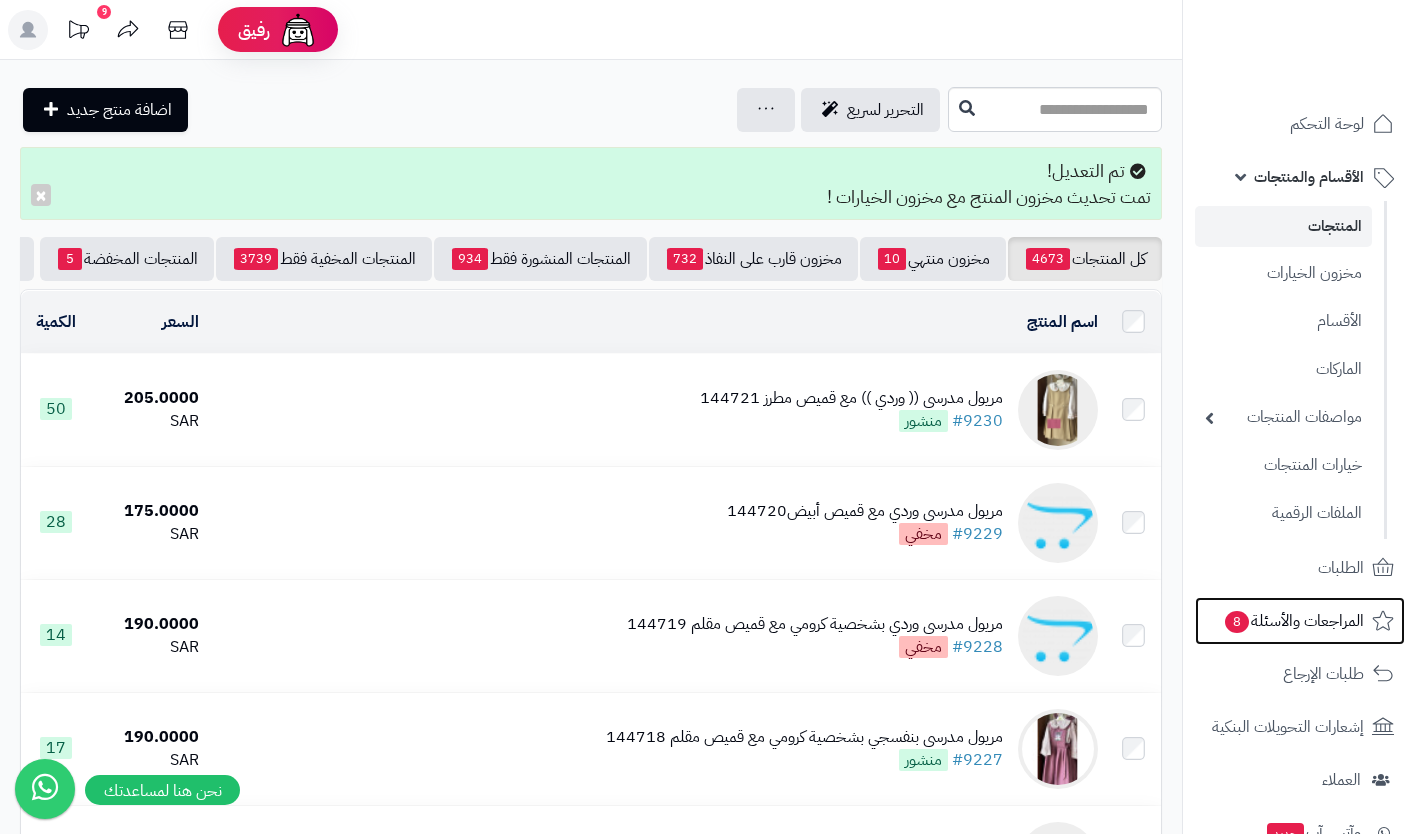 click on "المراجعات والأسئلة  8" at bounding box center (1293, 621) 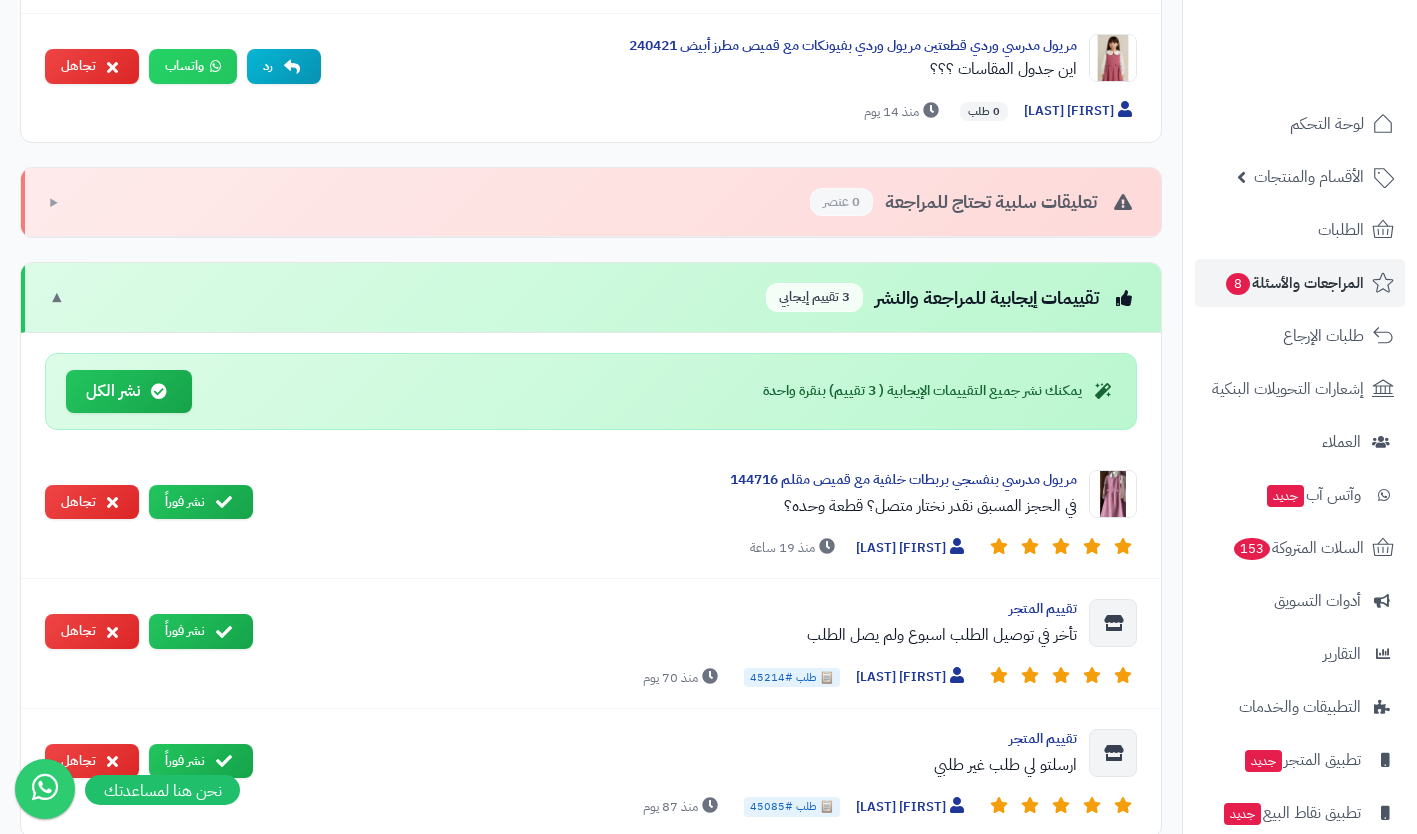 scroll, scrollTop: 1125, scrollLeft: 0, axis: vertical 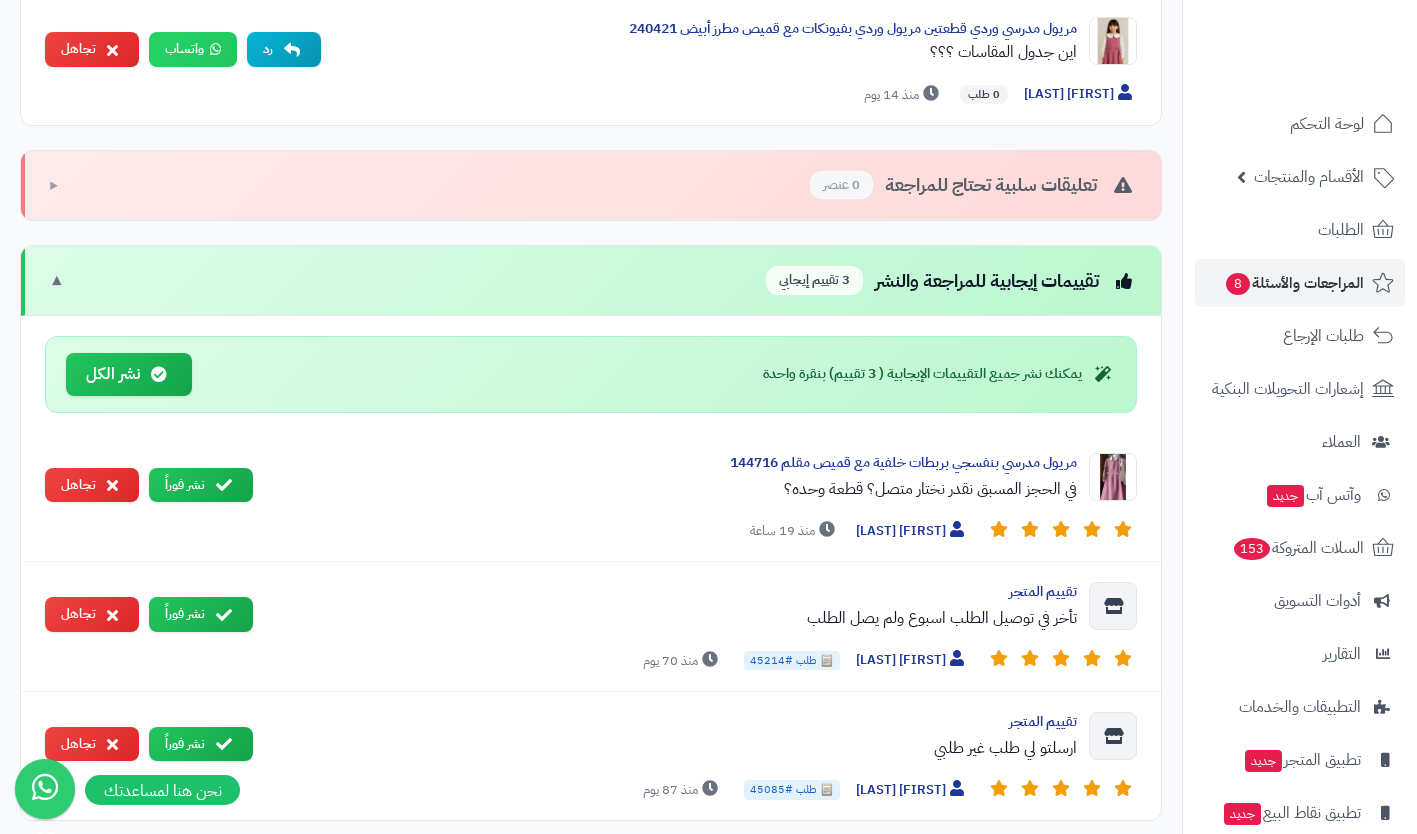 click at bounding box center (224, 485) 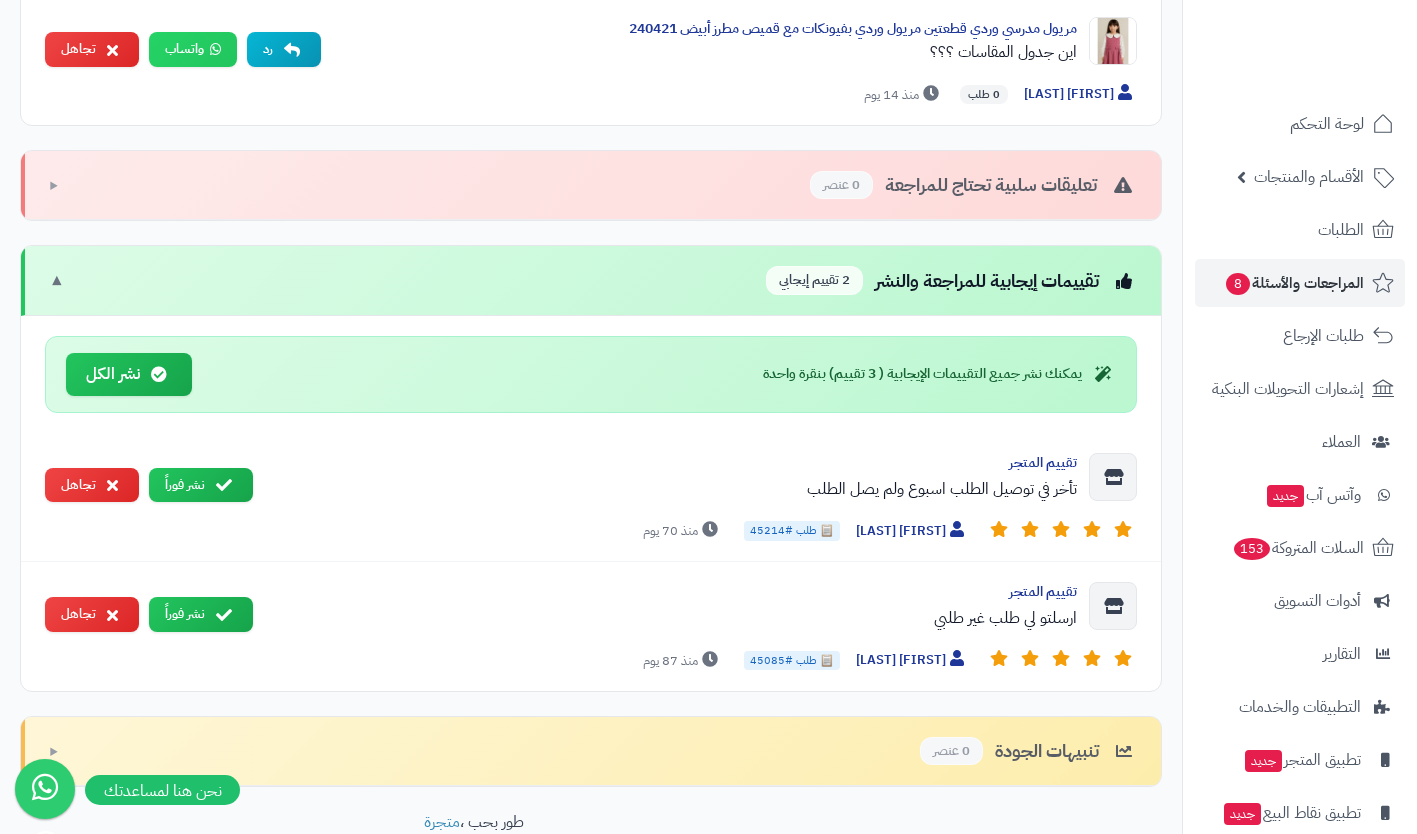 click on "الأقسام والمنتجات" at bounding box center [1309, 177] 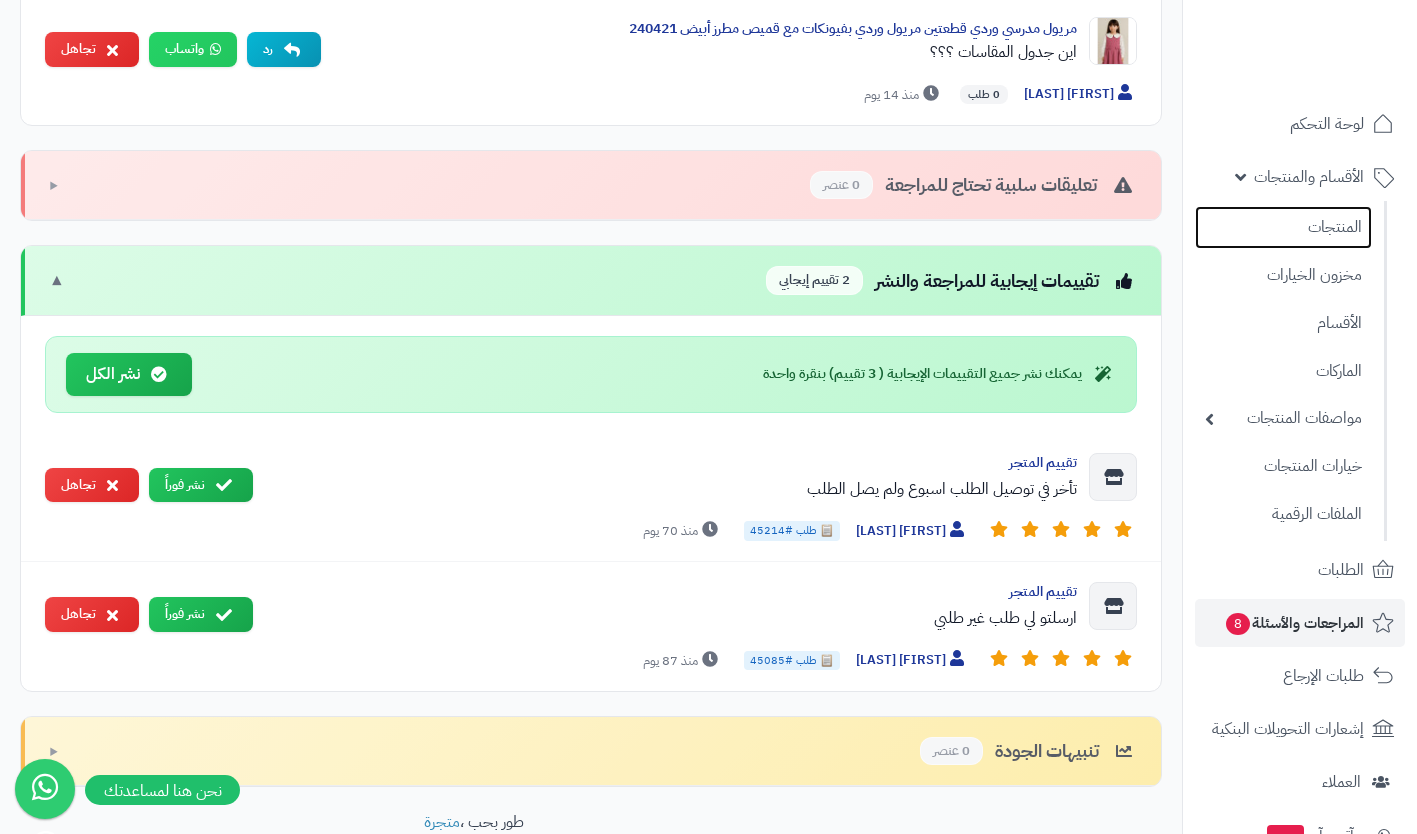 click on "المنتجات" at bounding box center (1283, 227) 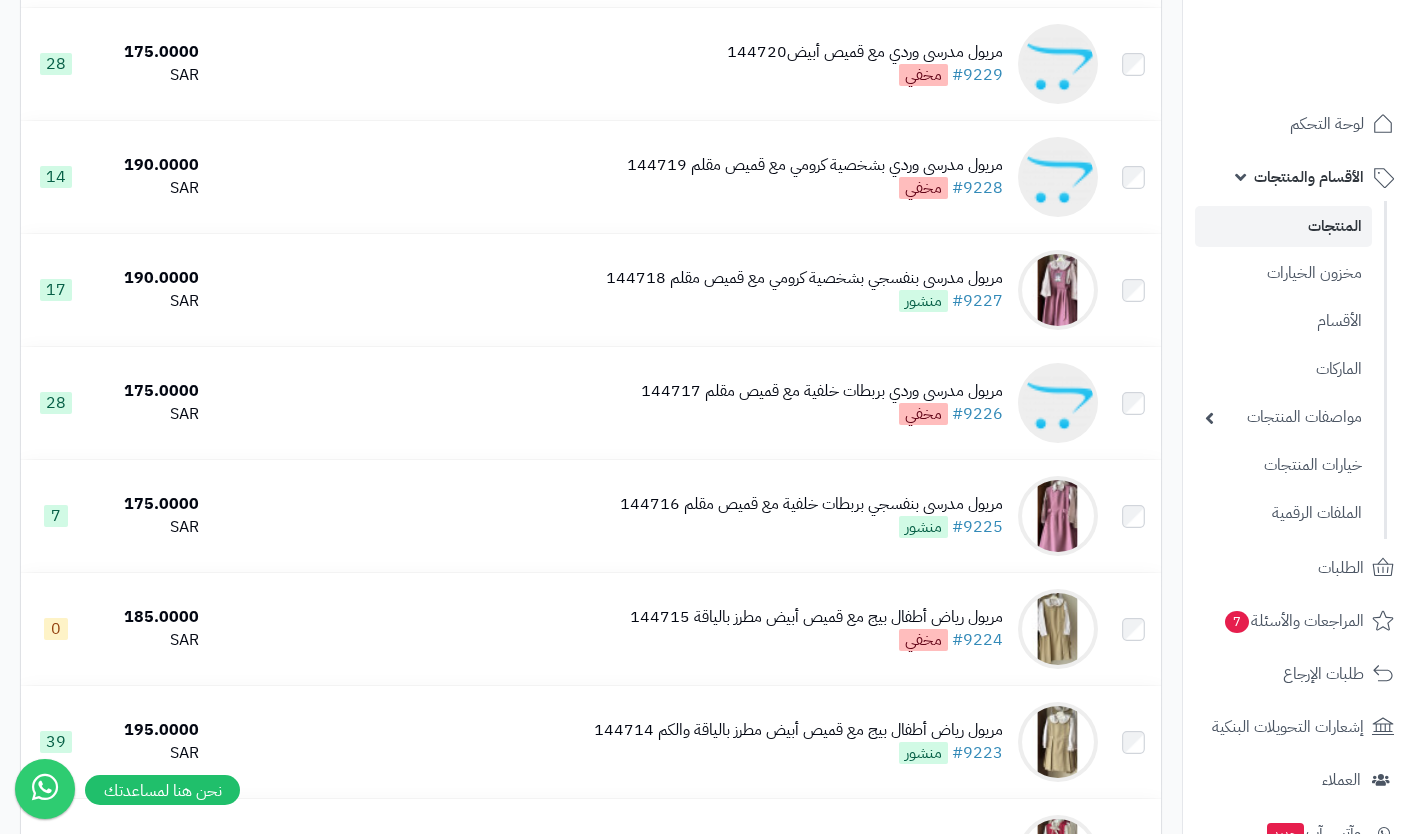 scroll, scrollTop: 371, scrollLeft: 0, axis: vertical 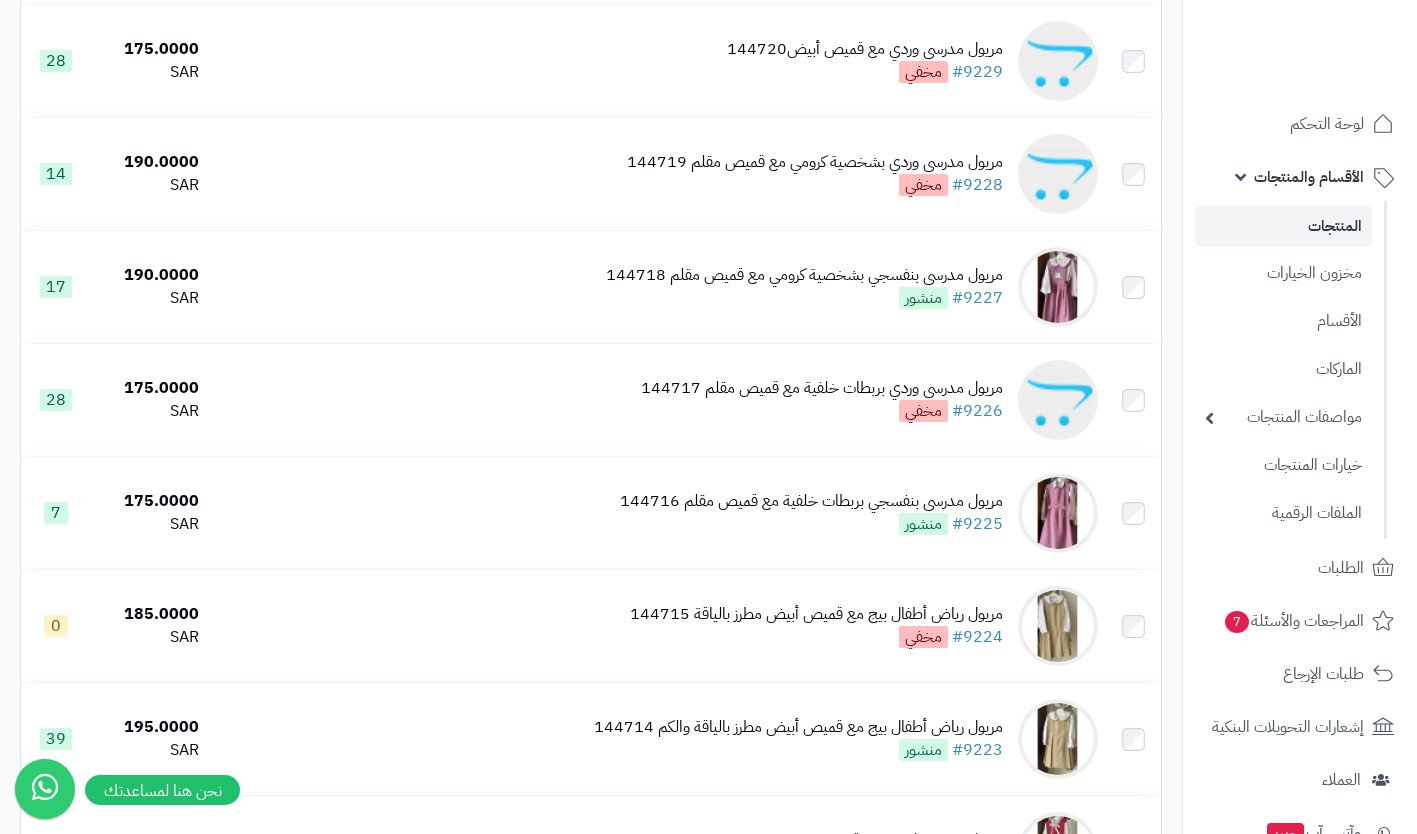 click on "مريول مدرسي بنفسجي بشخصية كرومي مع قميص مقلم 144718
#9227
منشور" at bounding box center [804, 287] 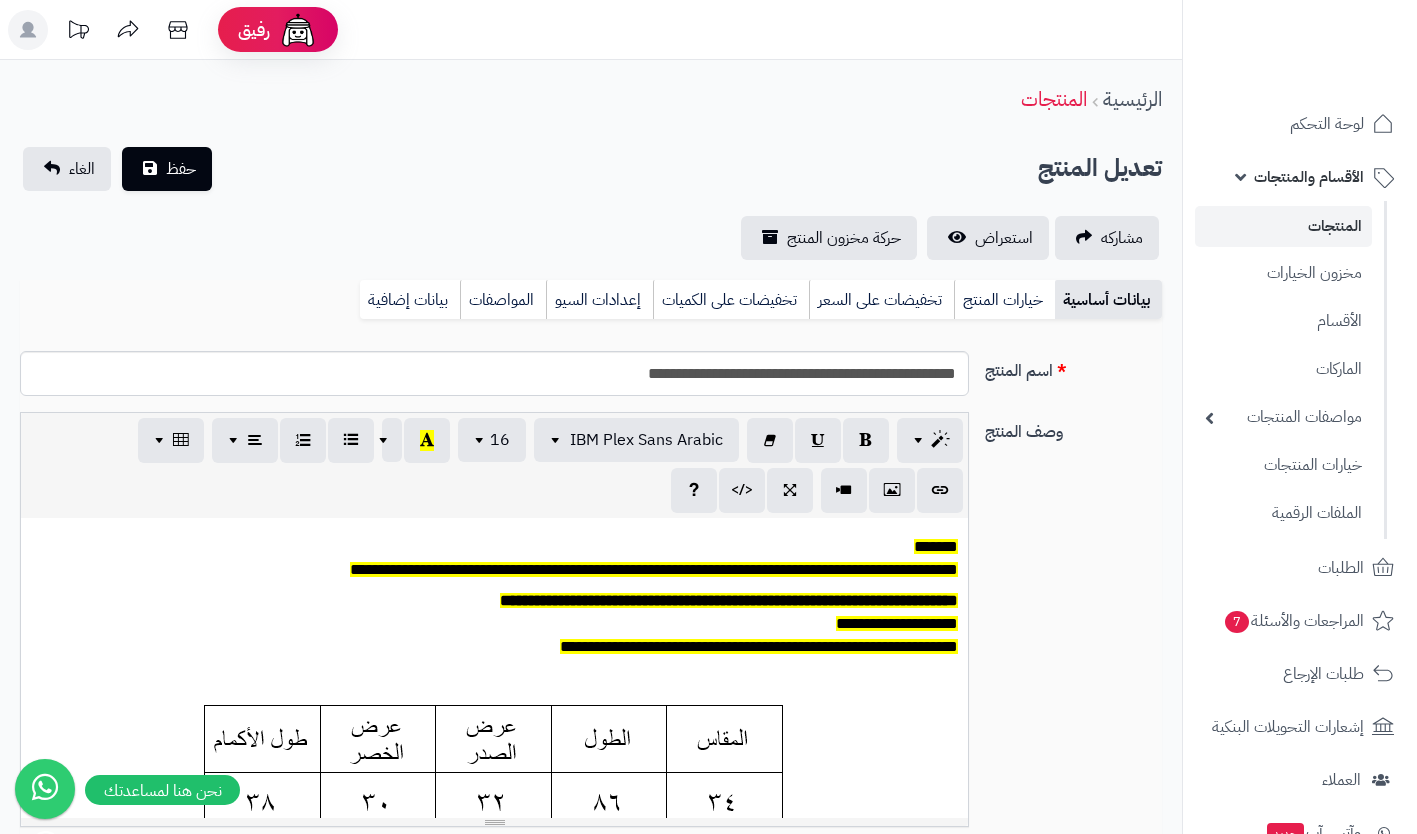 scroll, scrollTop: 0, scrollLeft: 0, axis: both 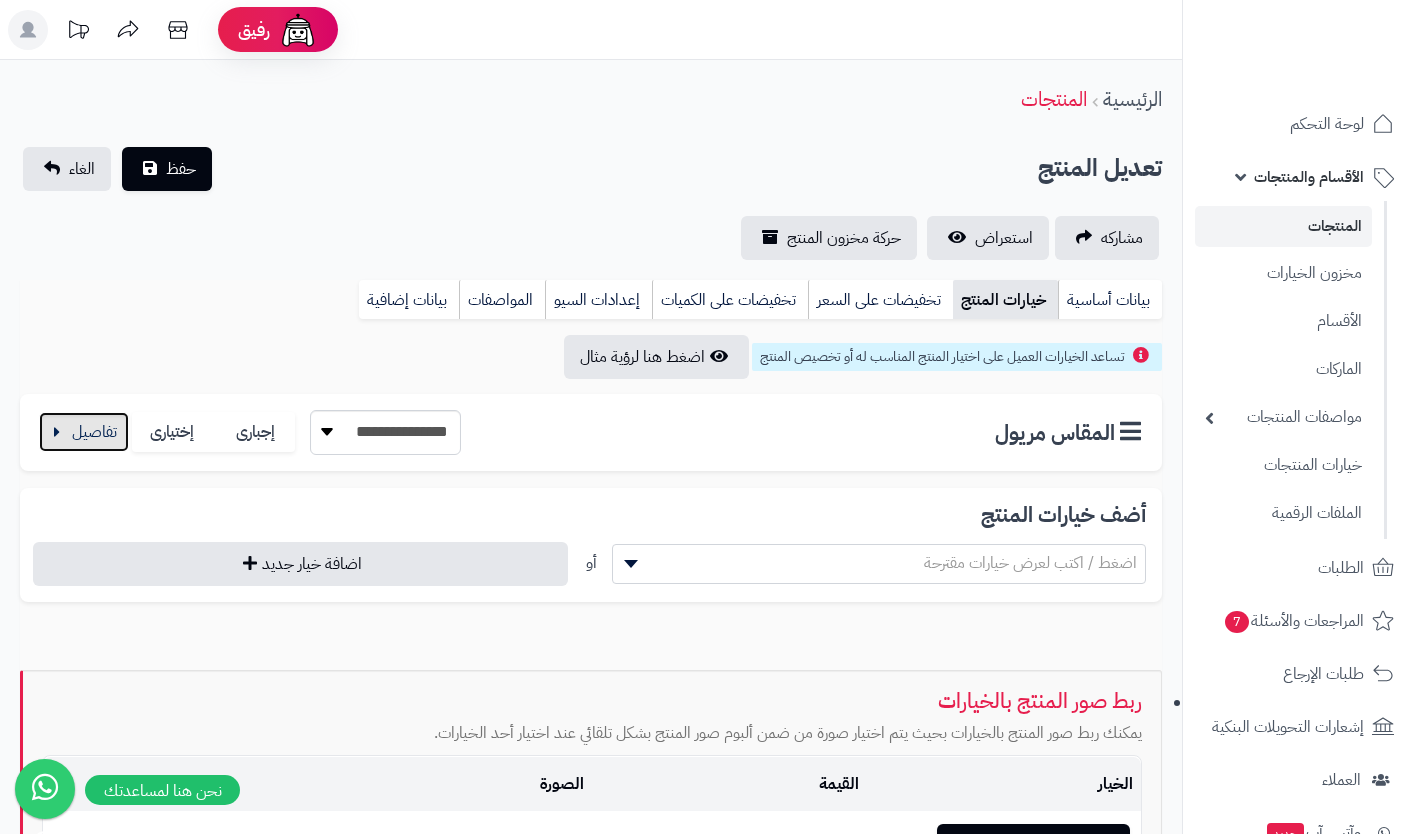 click at bounding box center [84, 432] 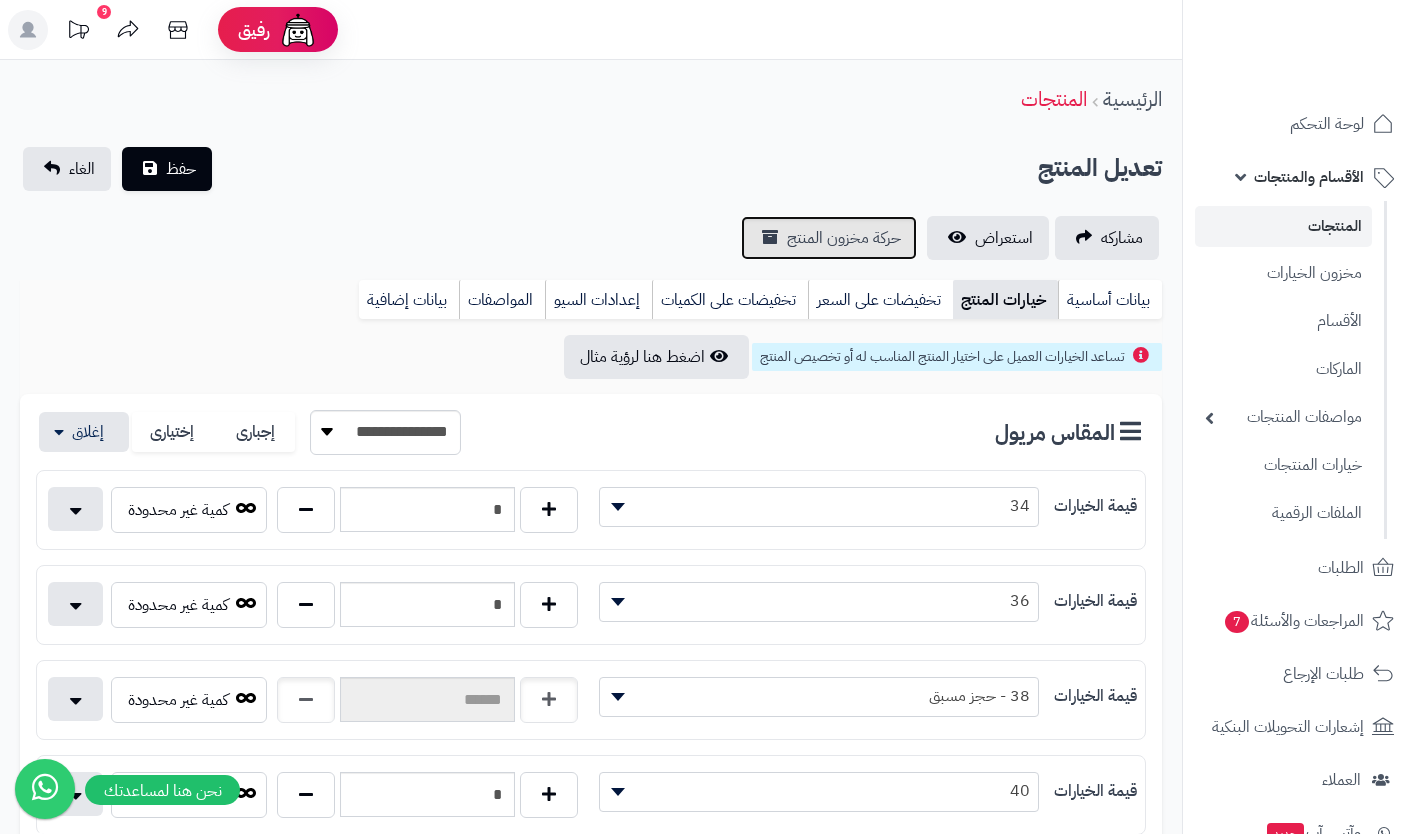 click on "حركة مخزون المنتج" at bounding box center (844, 238) 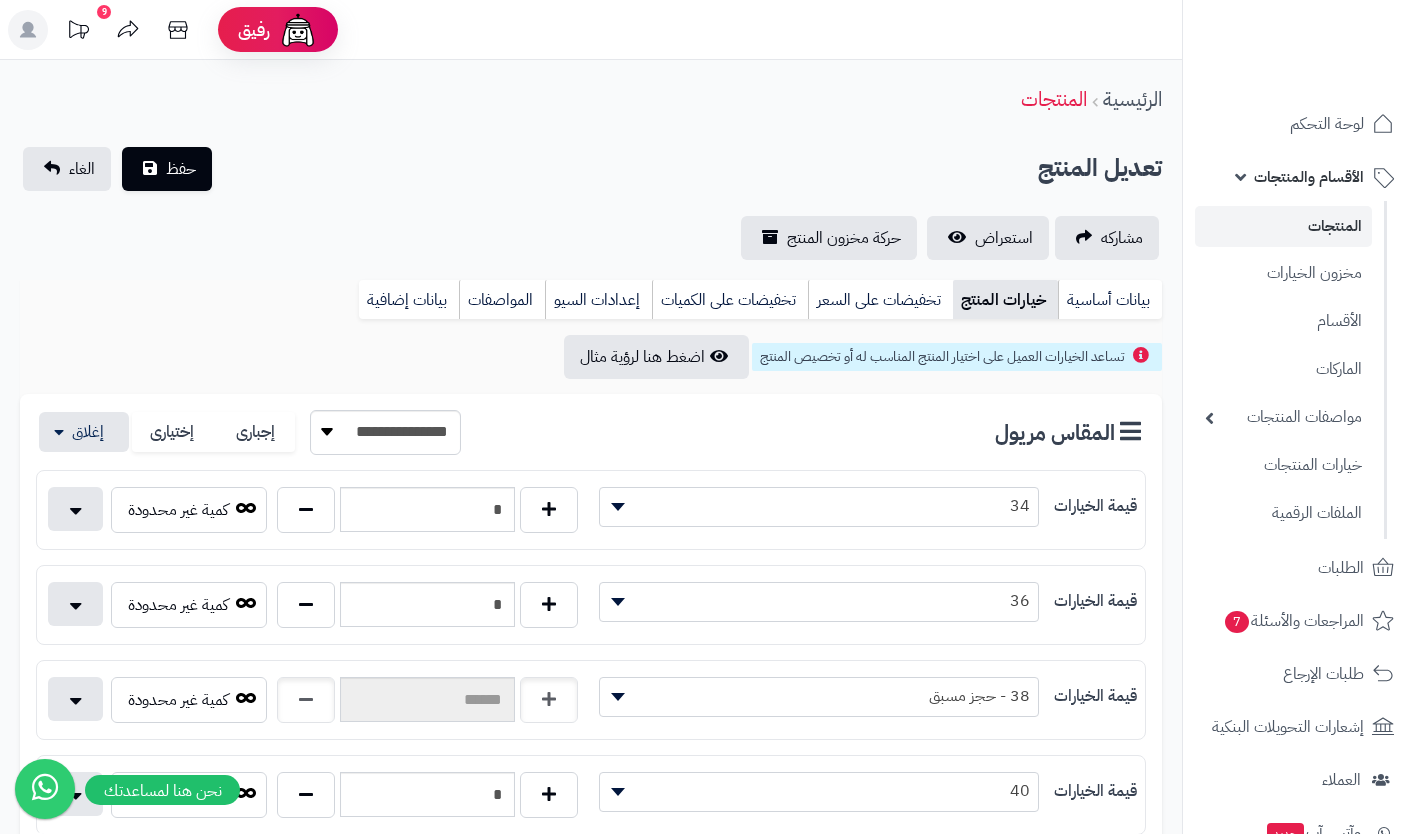 click on "المنتجات" at bounding box center [1283, 226] 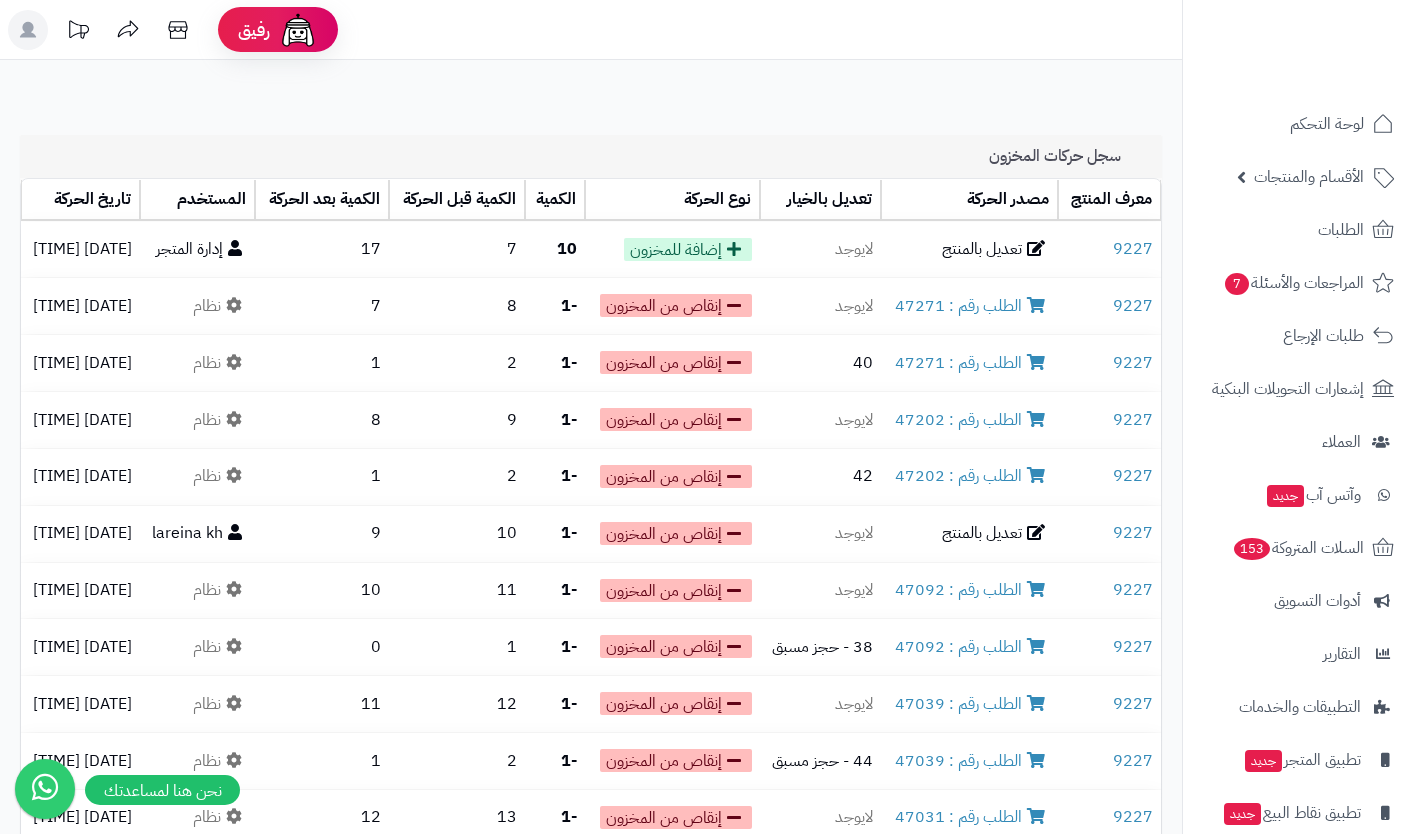 scroll, scrollTop: 0, scrollLeft: 0, axis: both 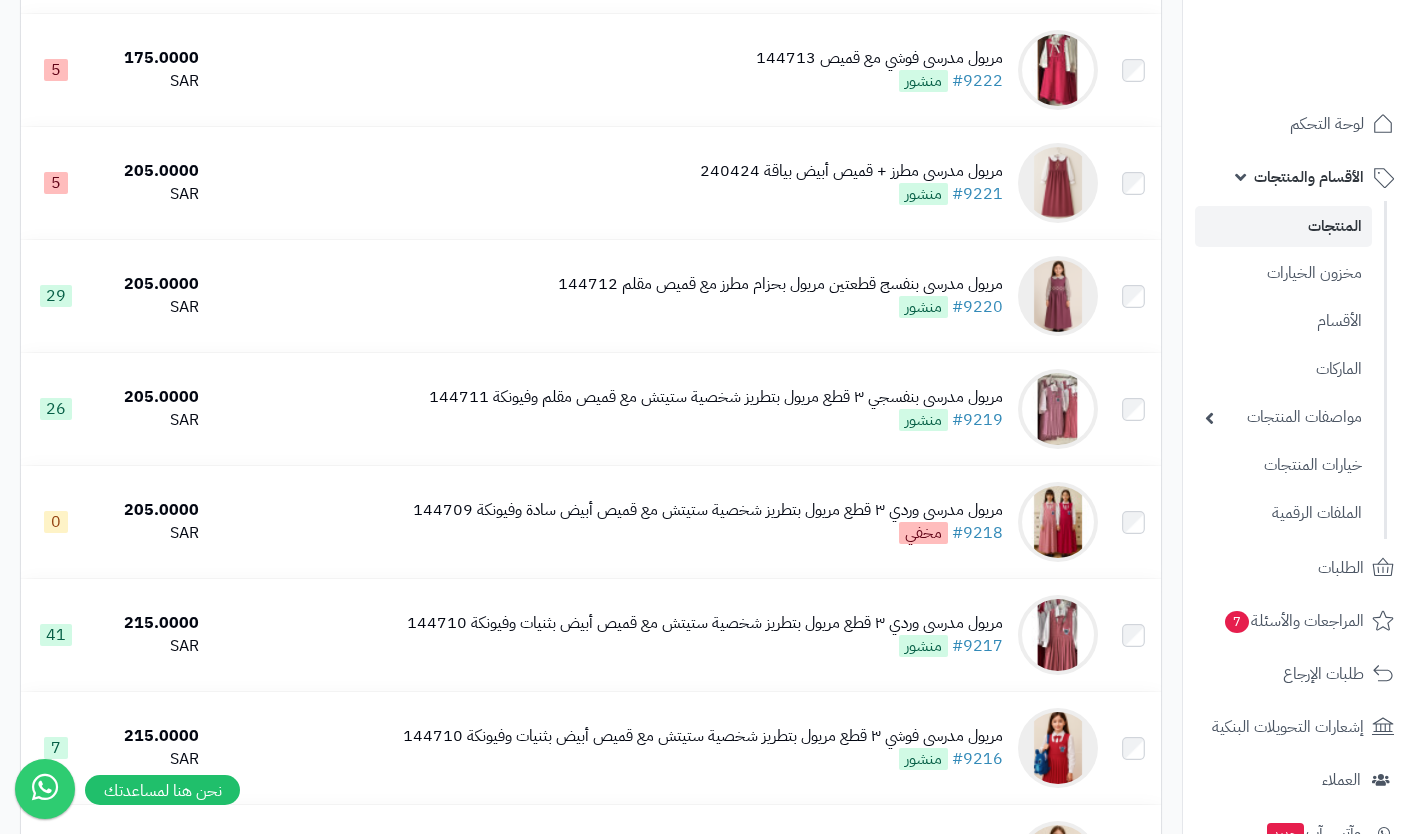 click on "مريول مدرسي بنفسجي ٣ قطع مريول بتطريز شخصية ستيتش مع قميص مقلم وفيونكة 144711" at bounding box center [716, 397] 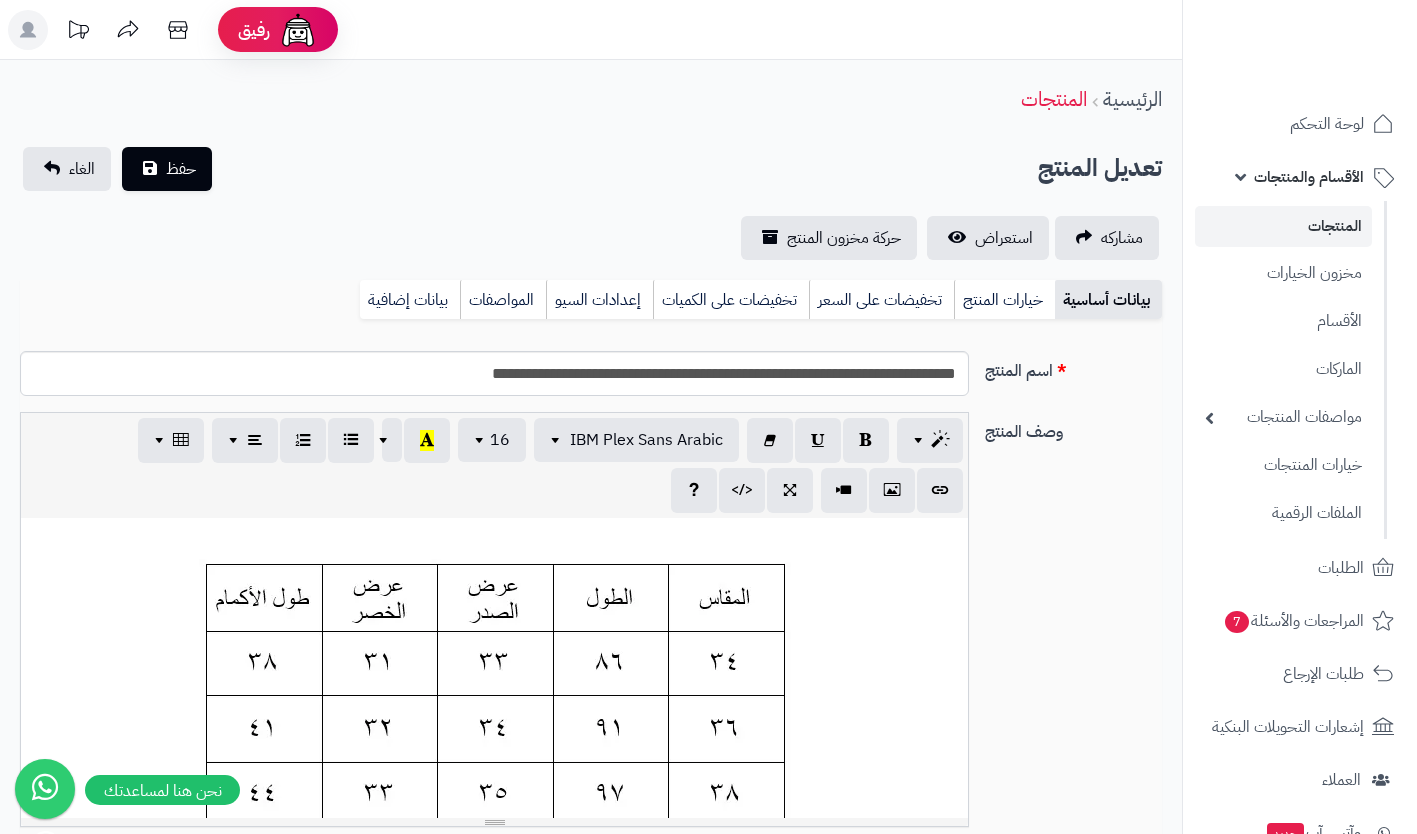 scroll, scrollTop: 0, scrollLeft: 0, axis: both 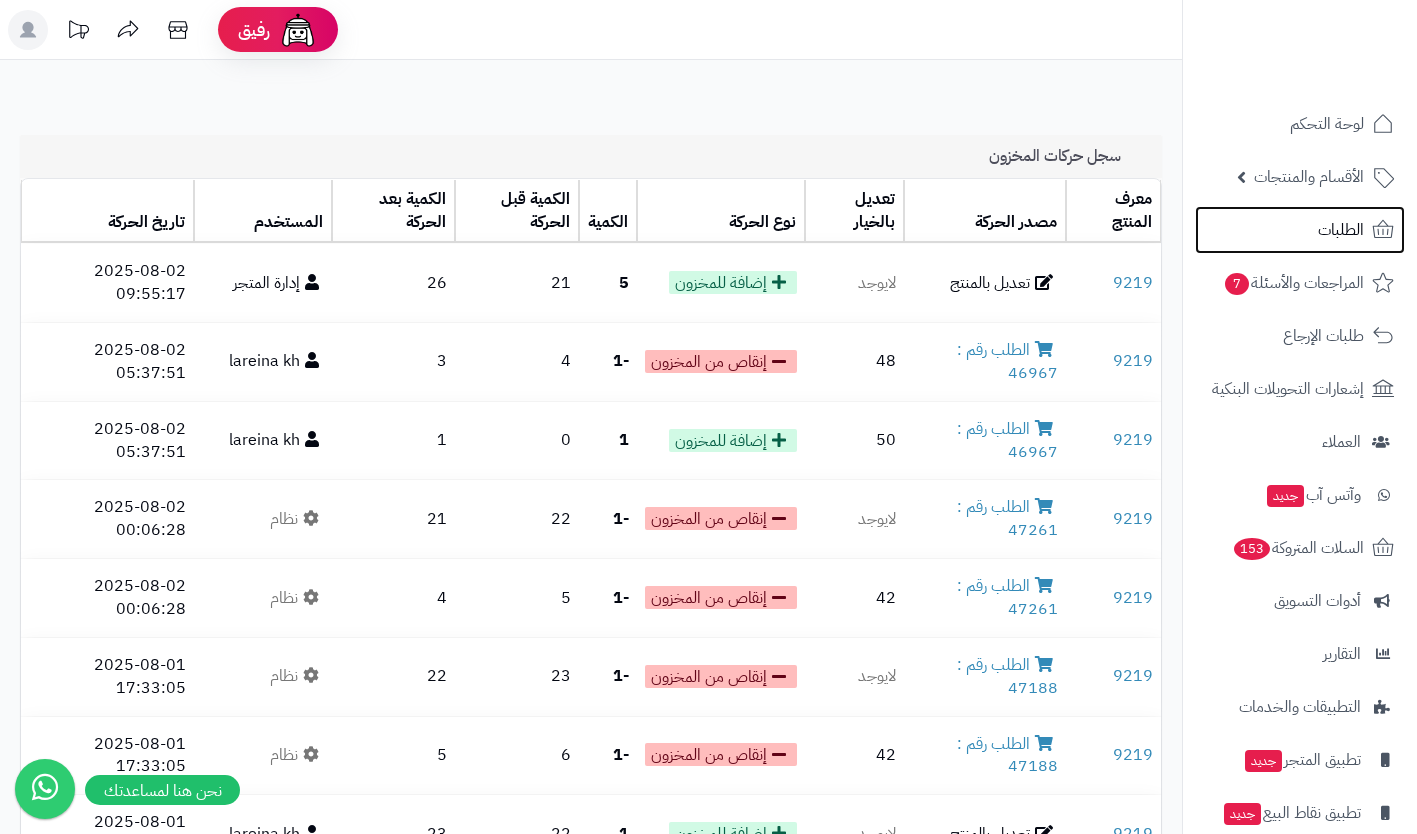 click on "الطلبات" at bounding box center [1341, 230] 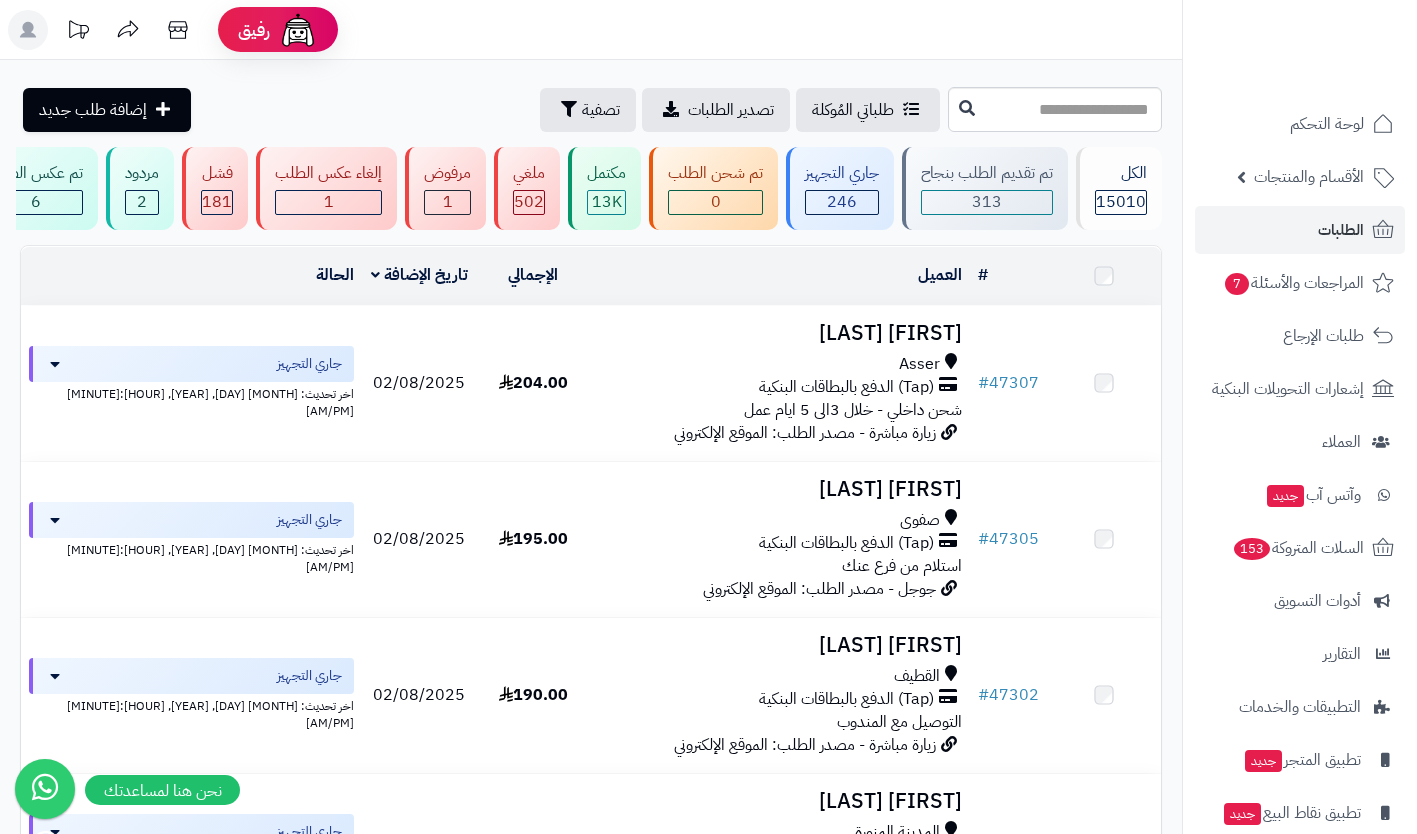 scroll, scrollTop: 0, scrollLeft: 0, axis: both 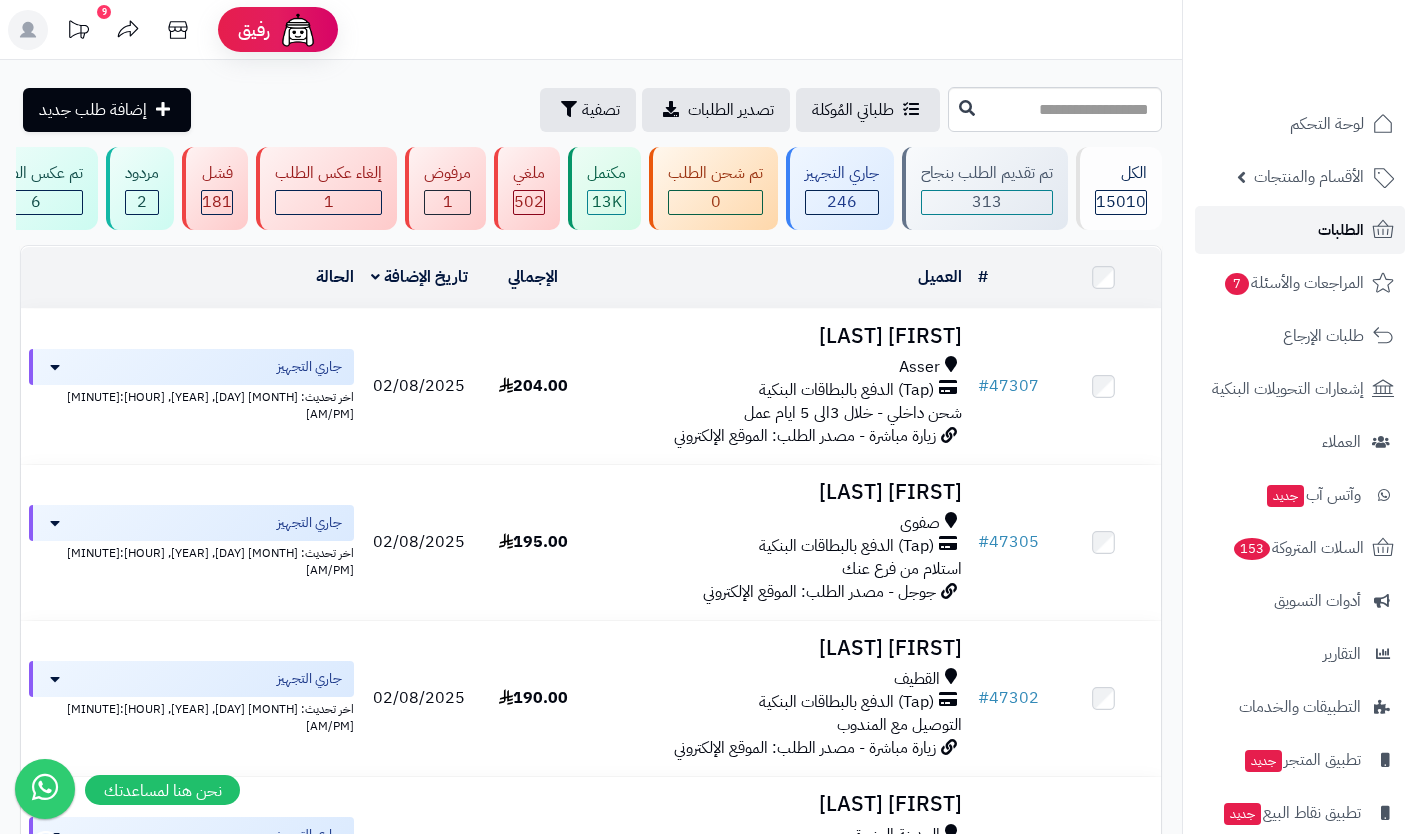 click on "الطلبات" at bounding box center [1341, 230] 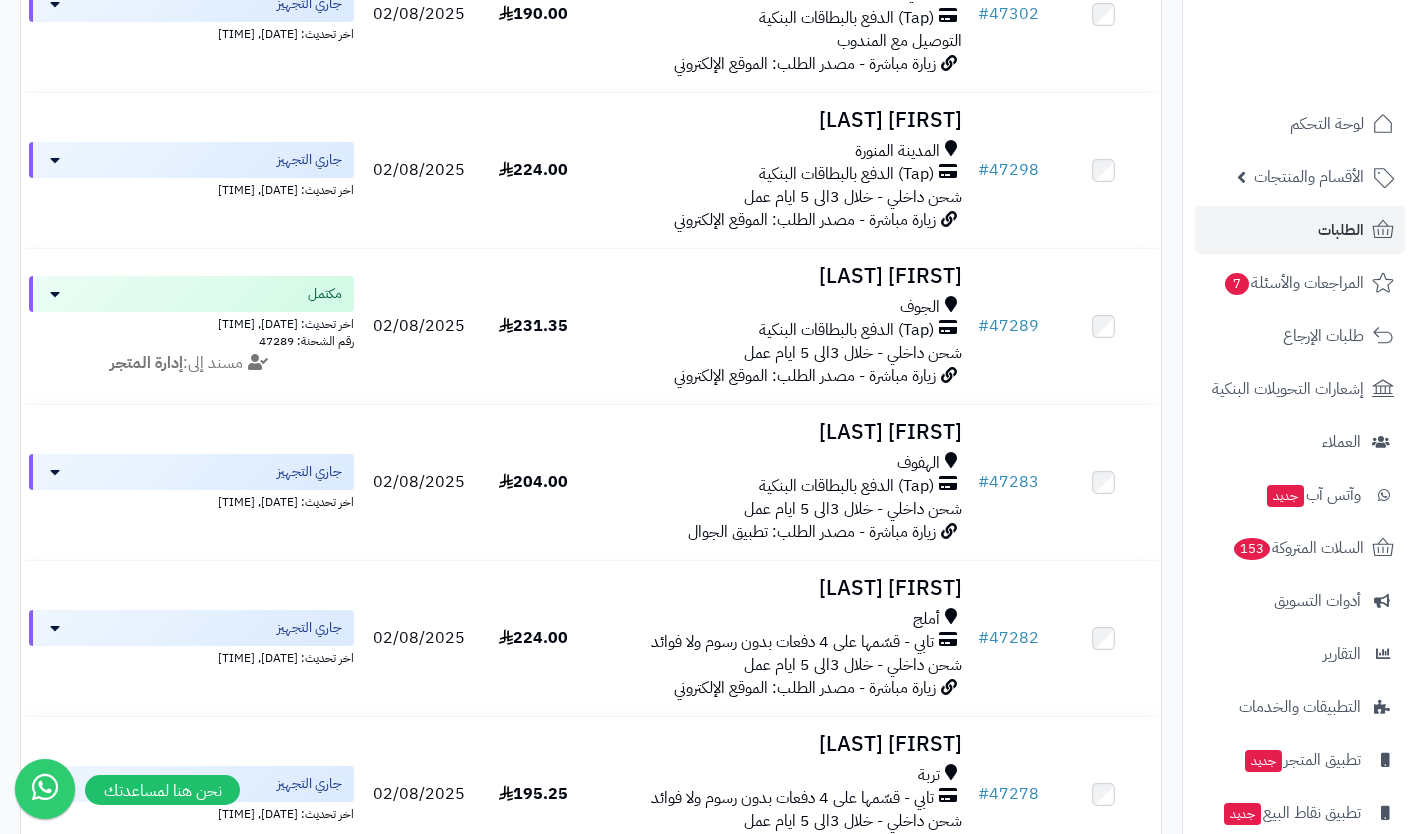 scroll, scrollTop: 682, scrollLeft: 0, axis: vertical 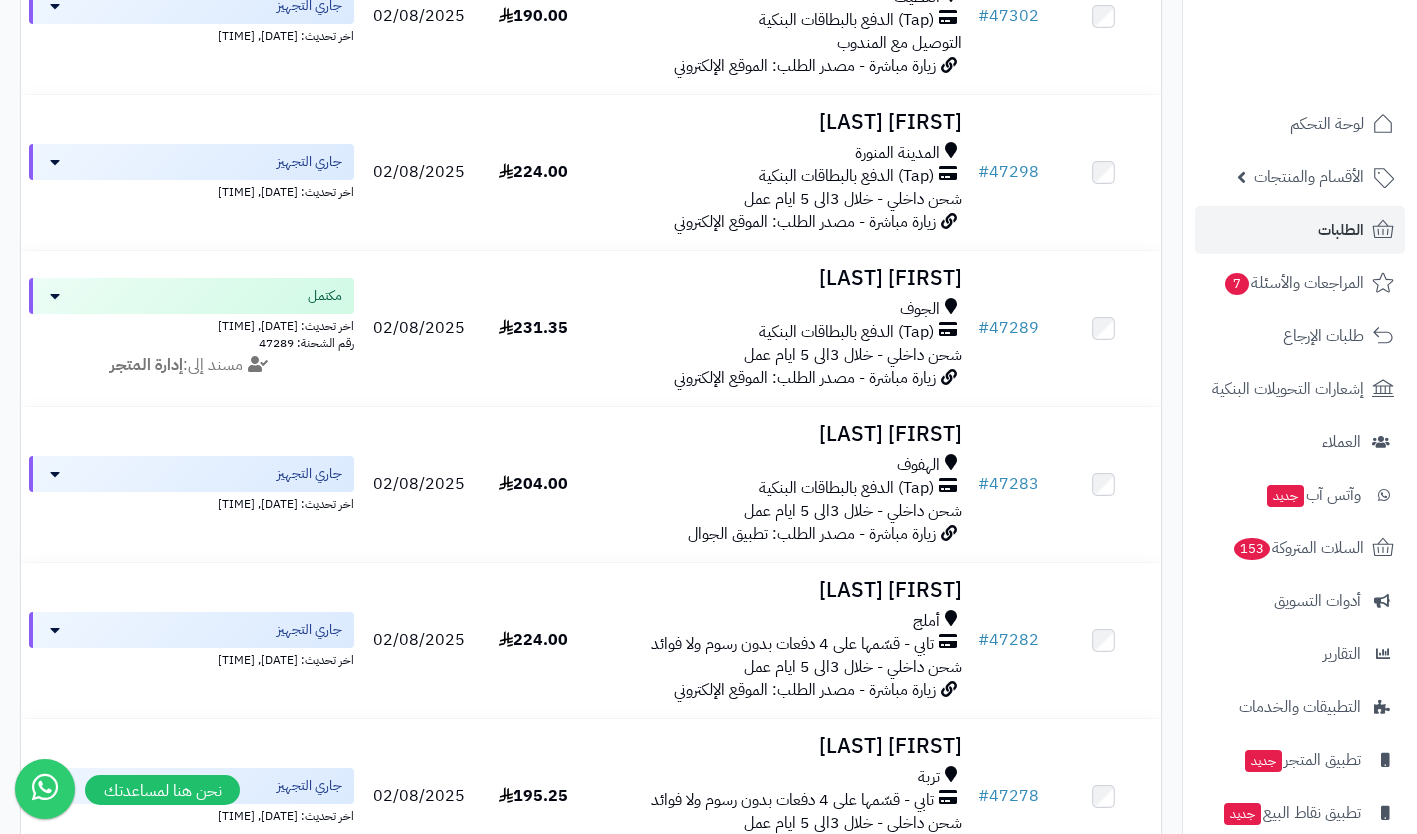 click on "شحن داخلي  - خلال 3الى 5 ايام عمل" at bounding box center (853, 199) 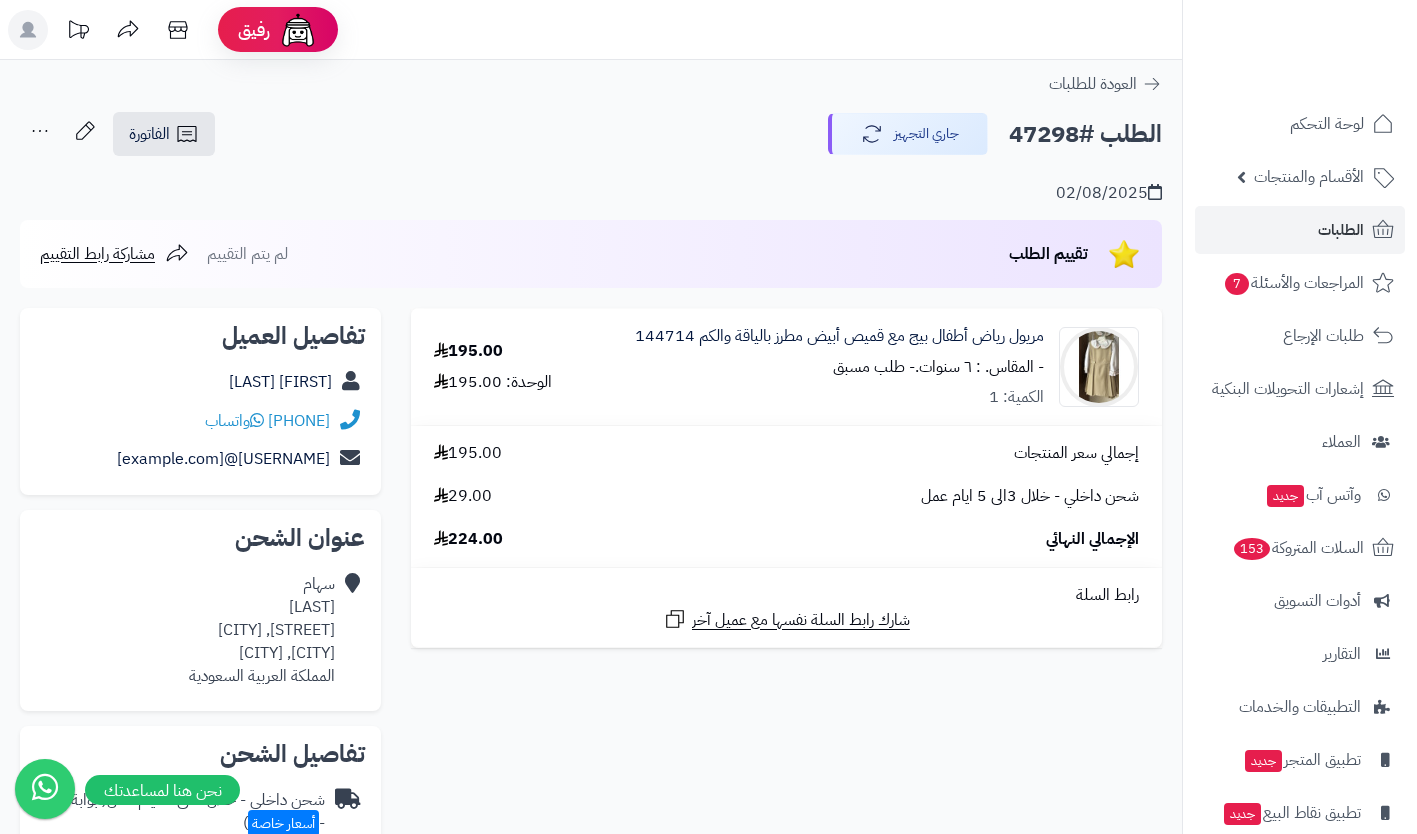 scroll, scrollTop: 0, scrollLeft: 0, axis: both 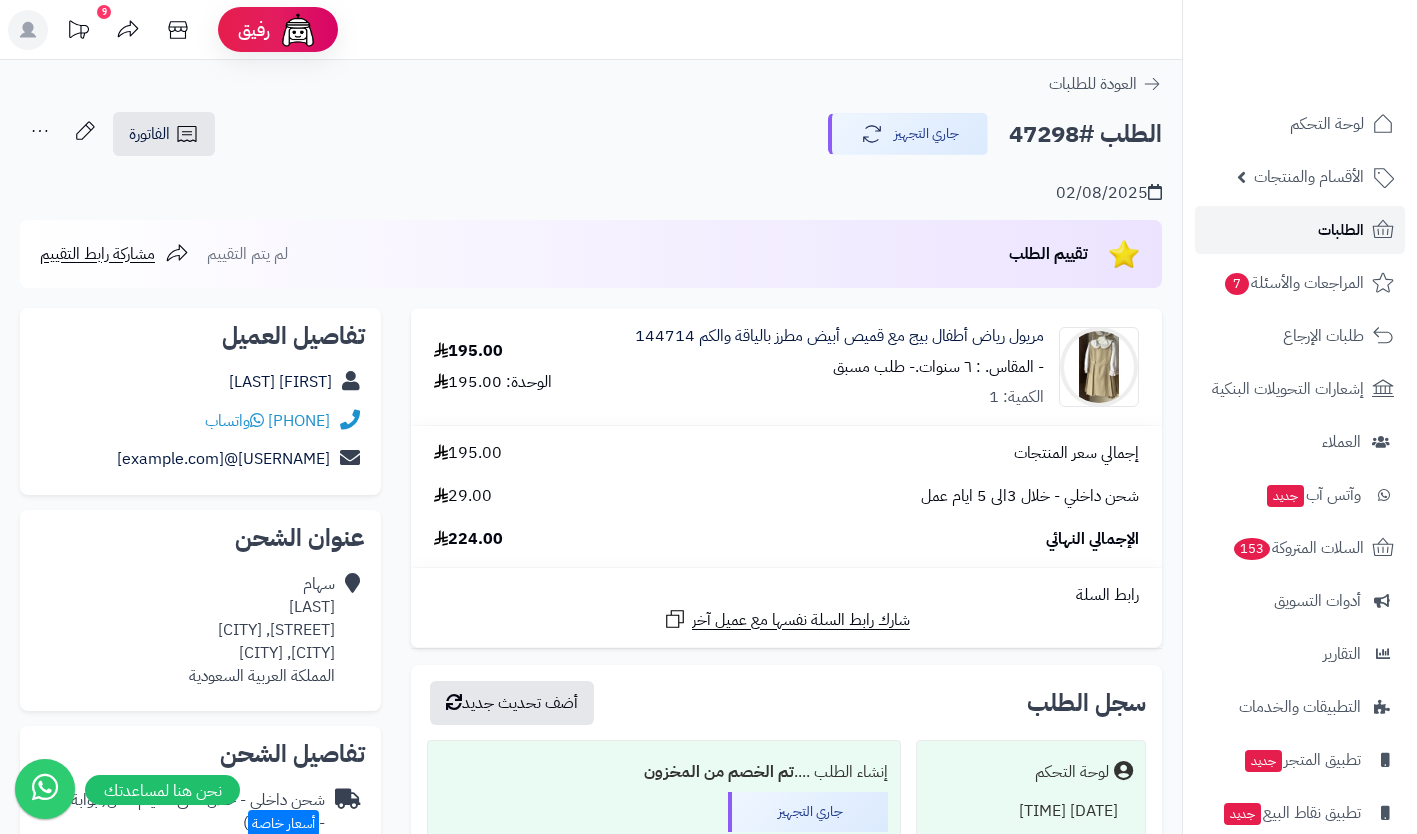 click on "الطلبات" at bounding box center [1341, 230] 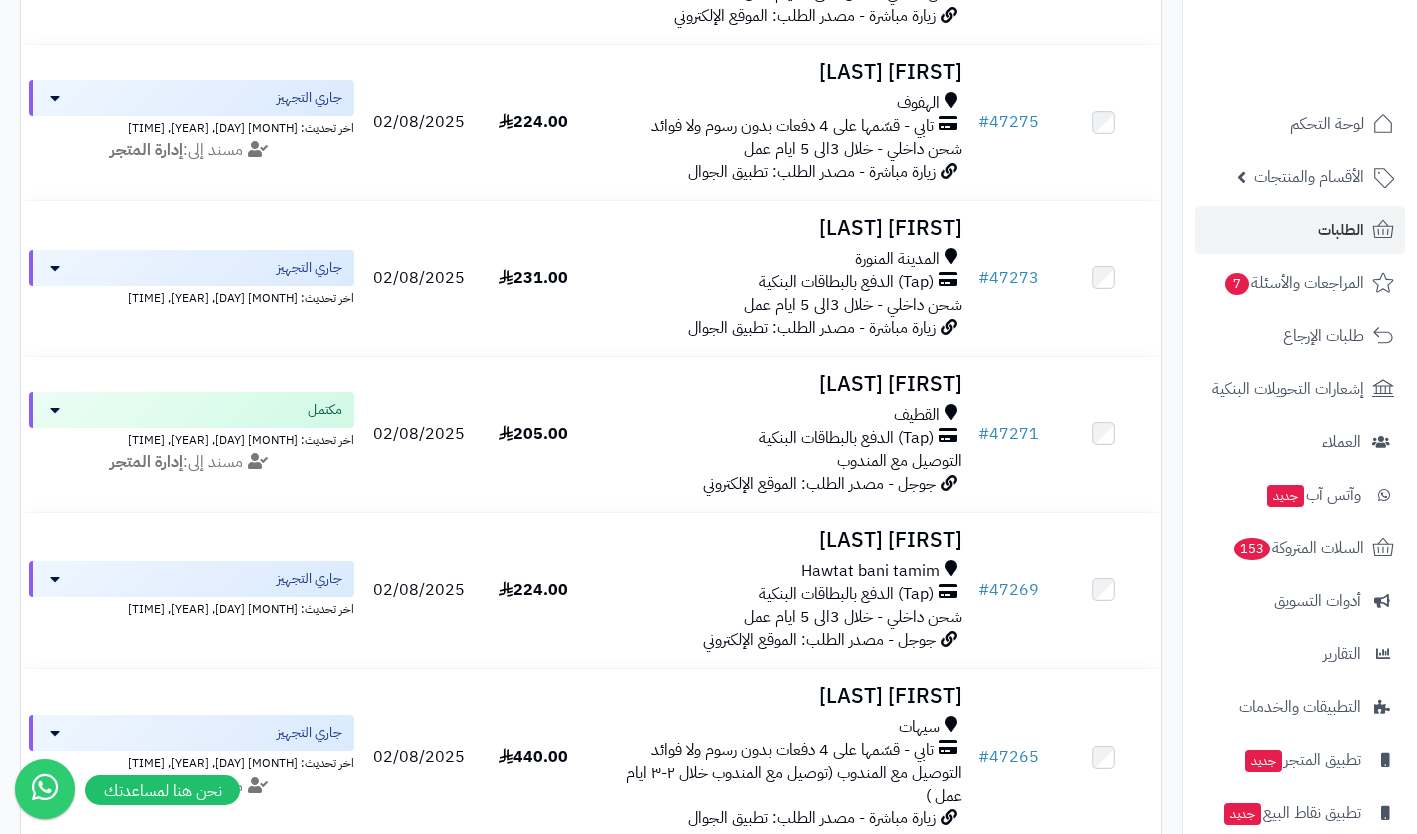 scroll, scrollTop: 2927, scrollLeft: 0, axis: vertical 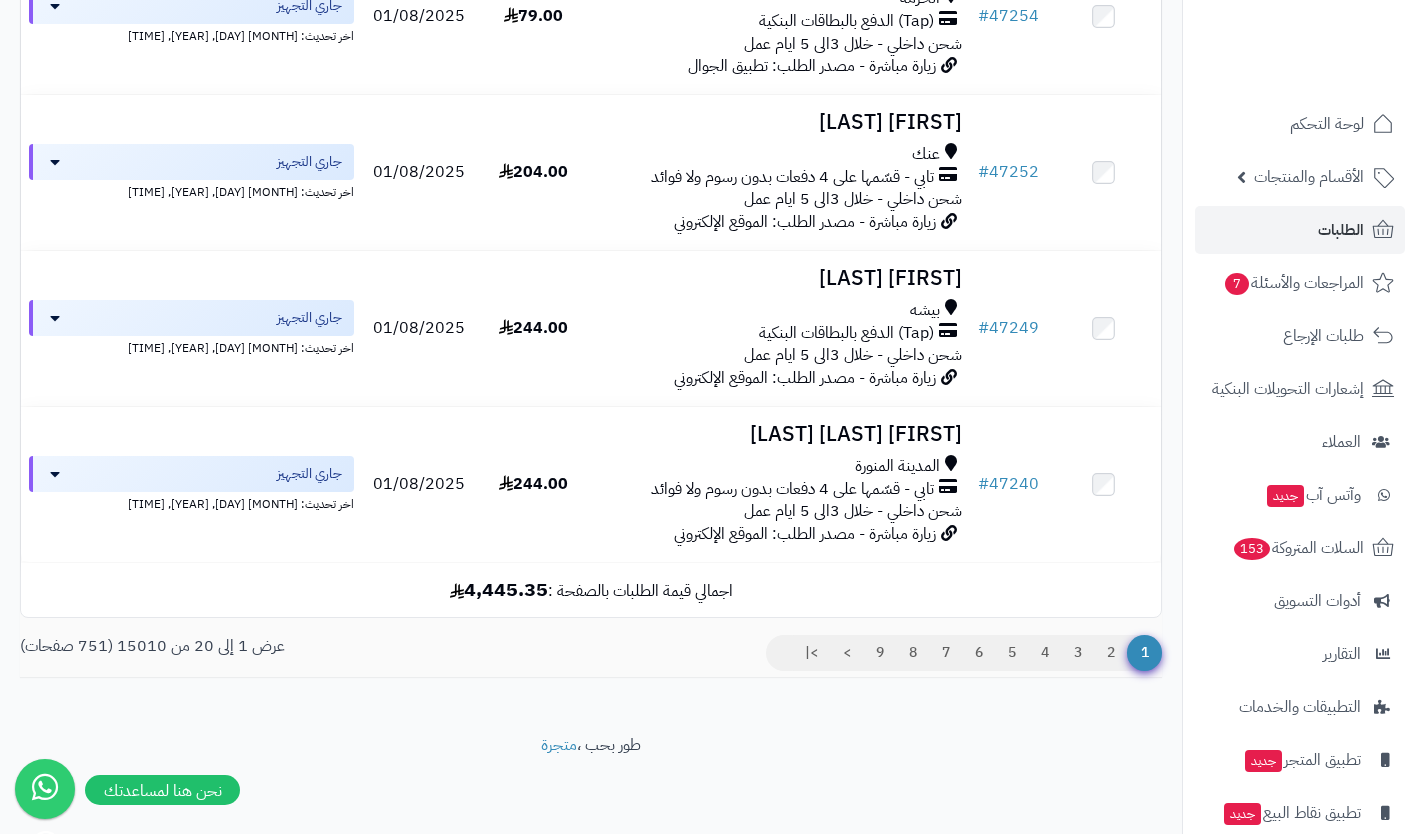 click on "**********" at bounding box center (591, -1047) 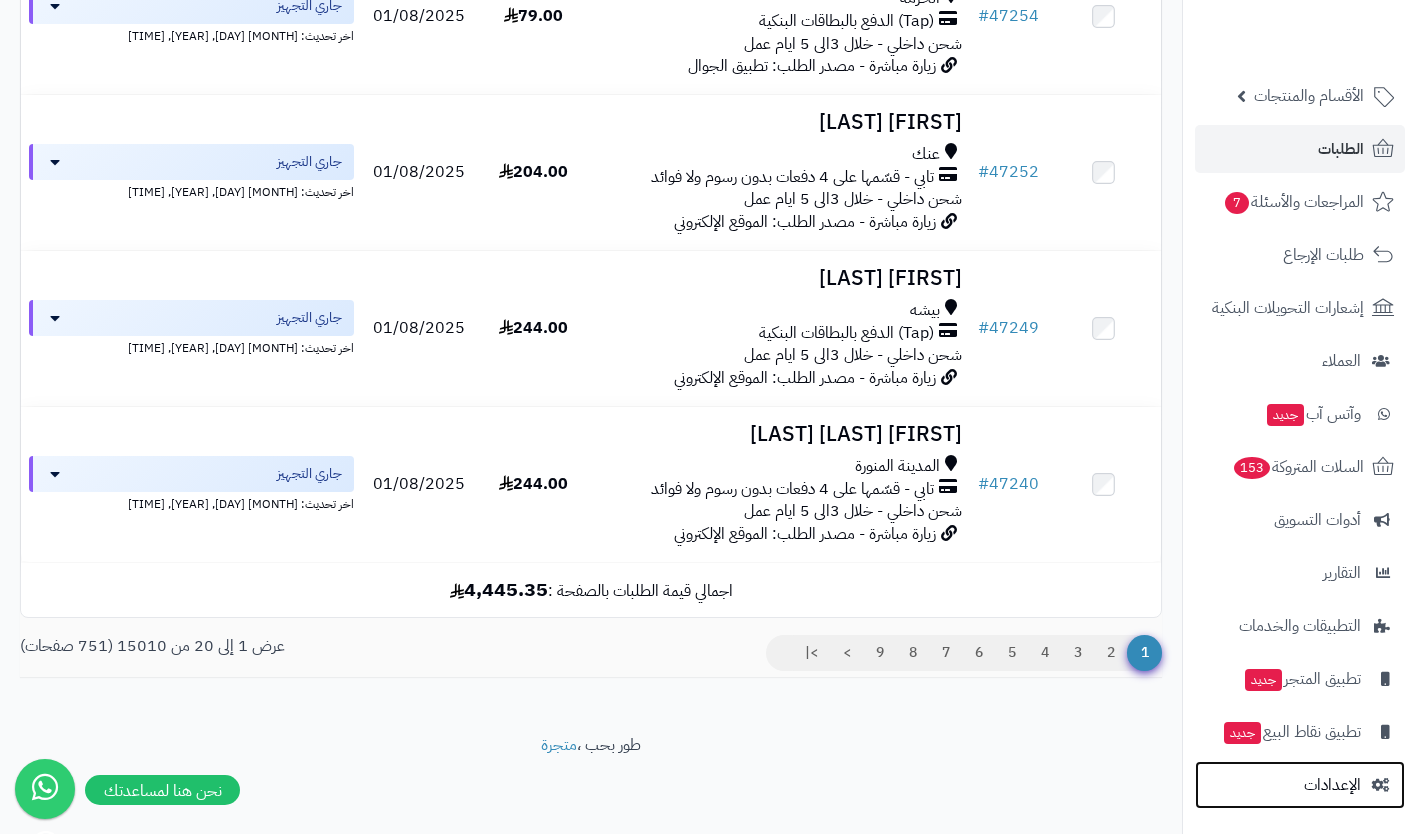 click on "الإعدادات" at bounding box center [1332, 785] 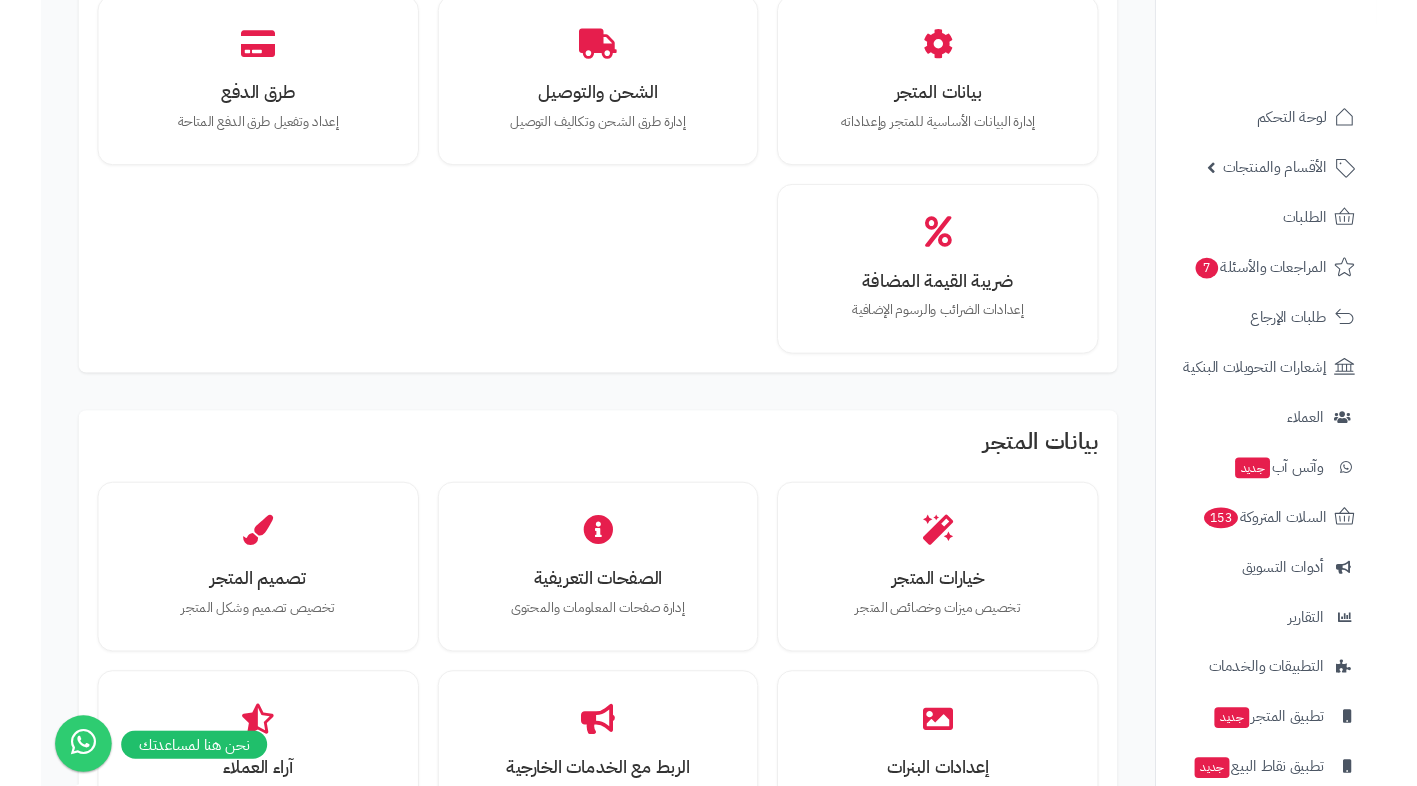 scroll, scrollTop: 197, scrollLeft: 0, axis: vertical 